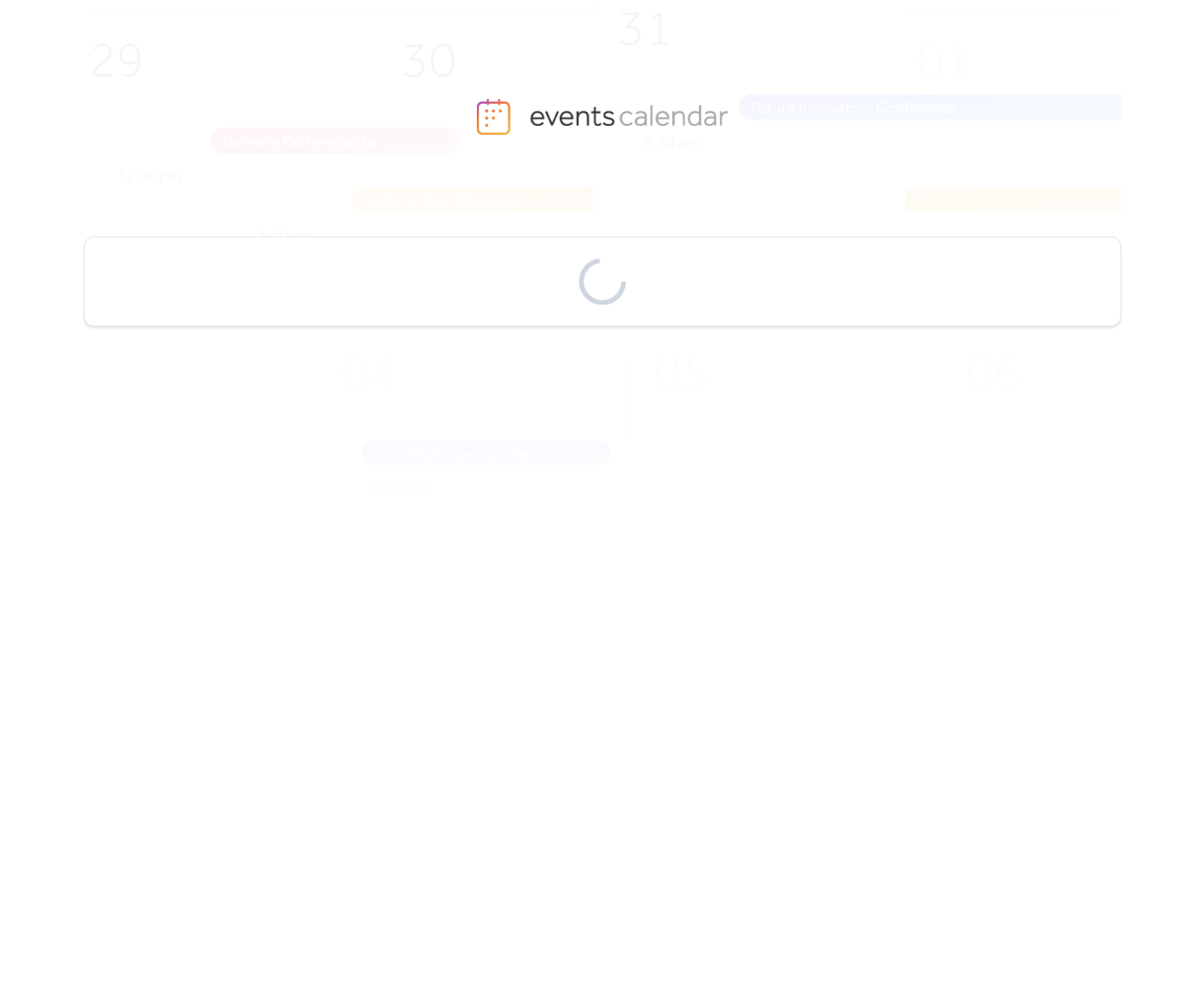 scroll, scrollTop: 0, scrollLeft: 0, axis: both 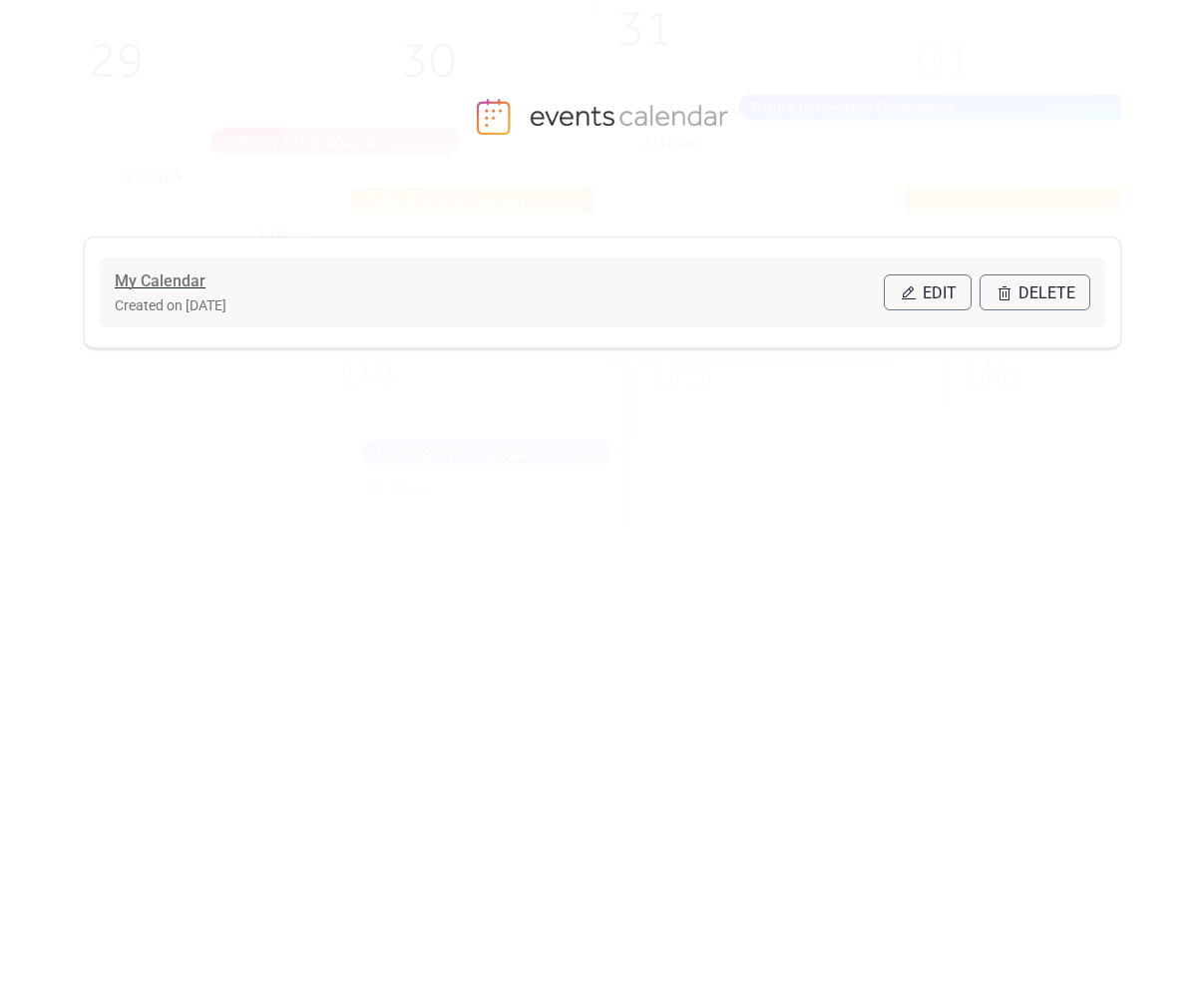 click on "My Calendar" at bounding box center [160, 281] 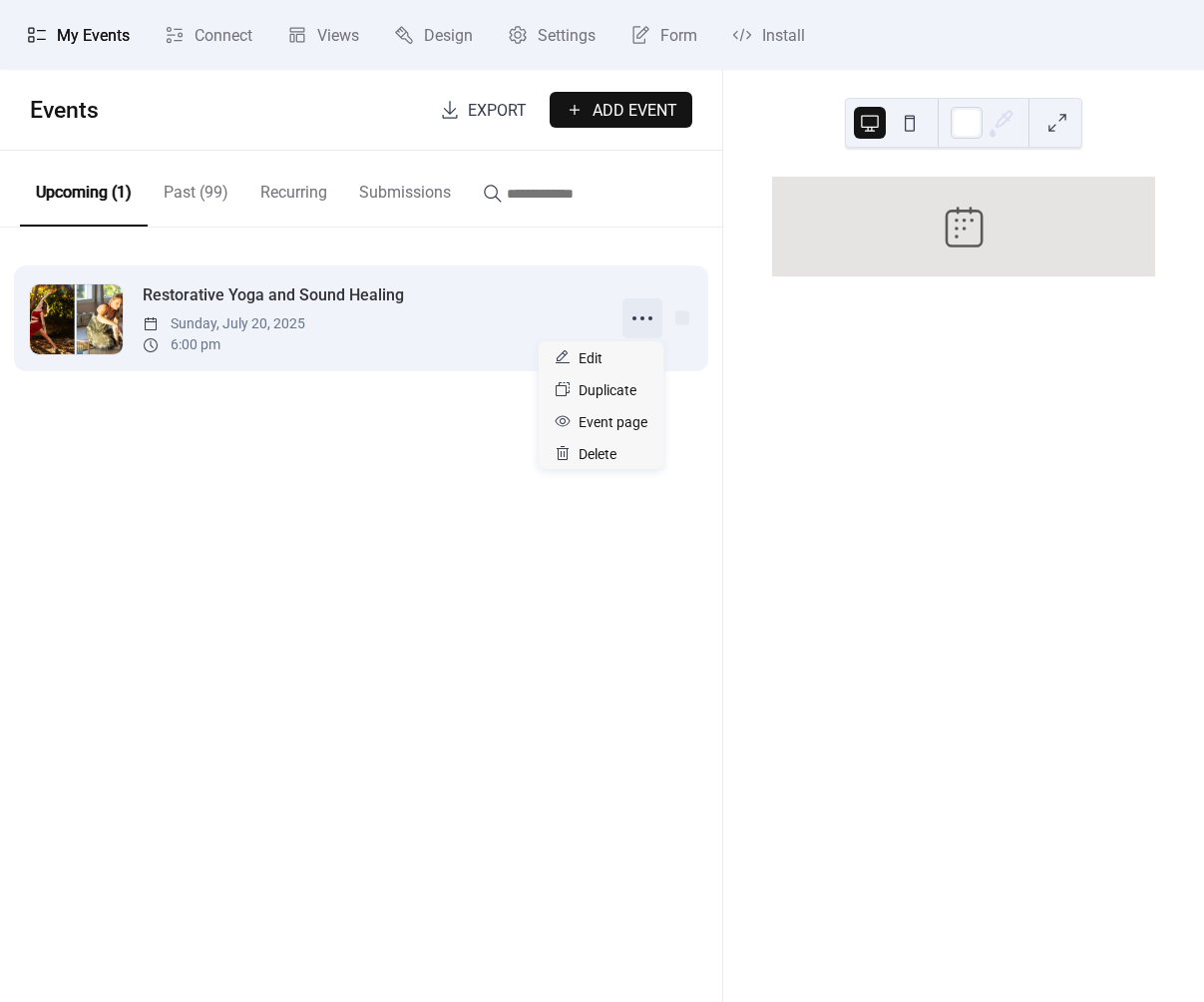 click 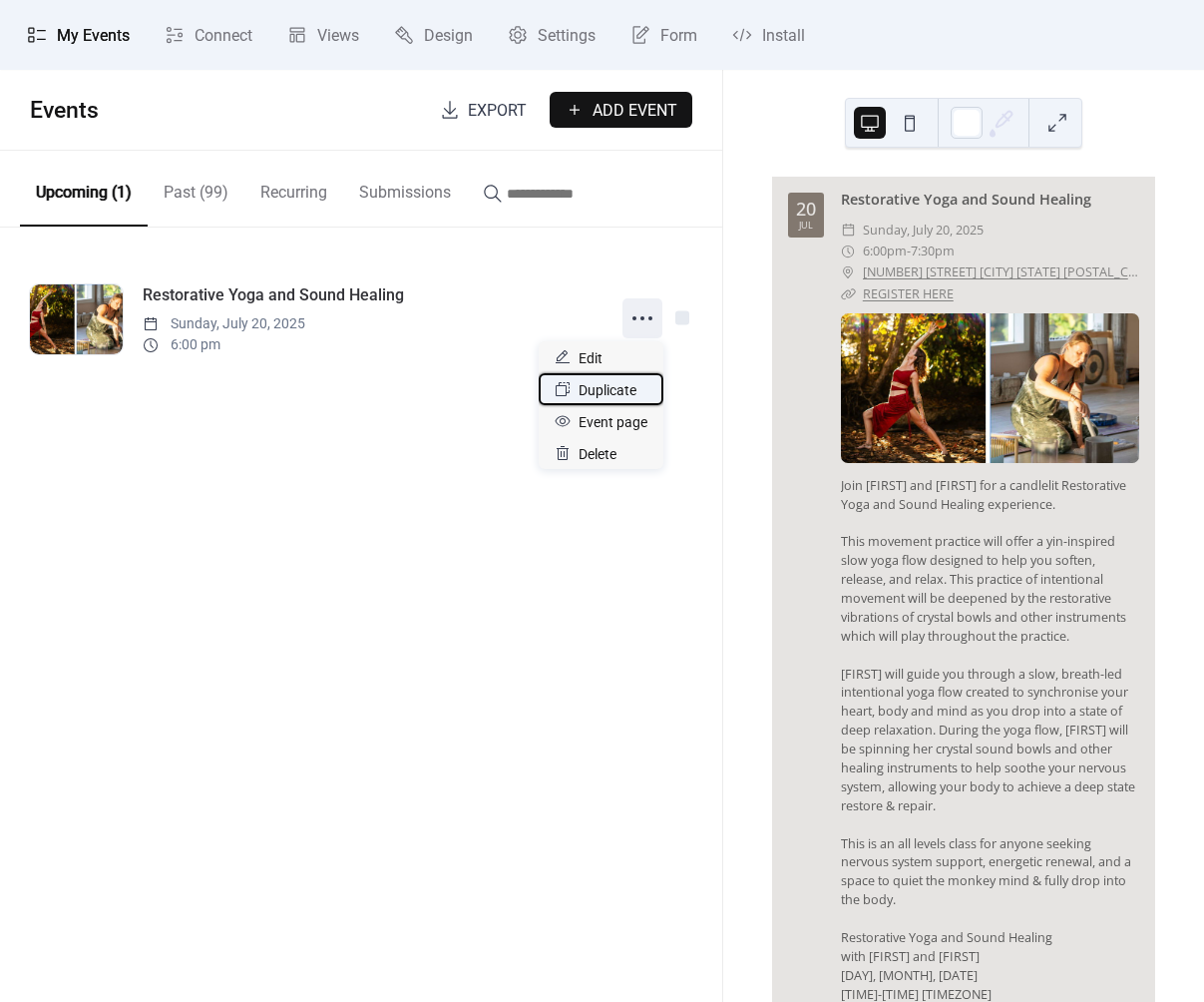 click on "Duplicate" at bounding box center [607, 390] 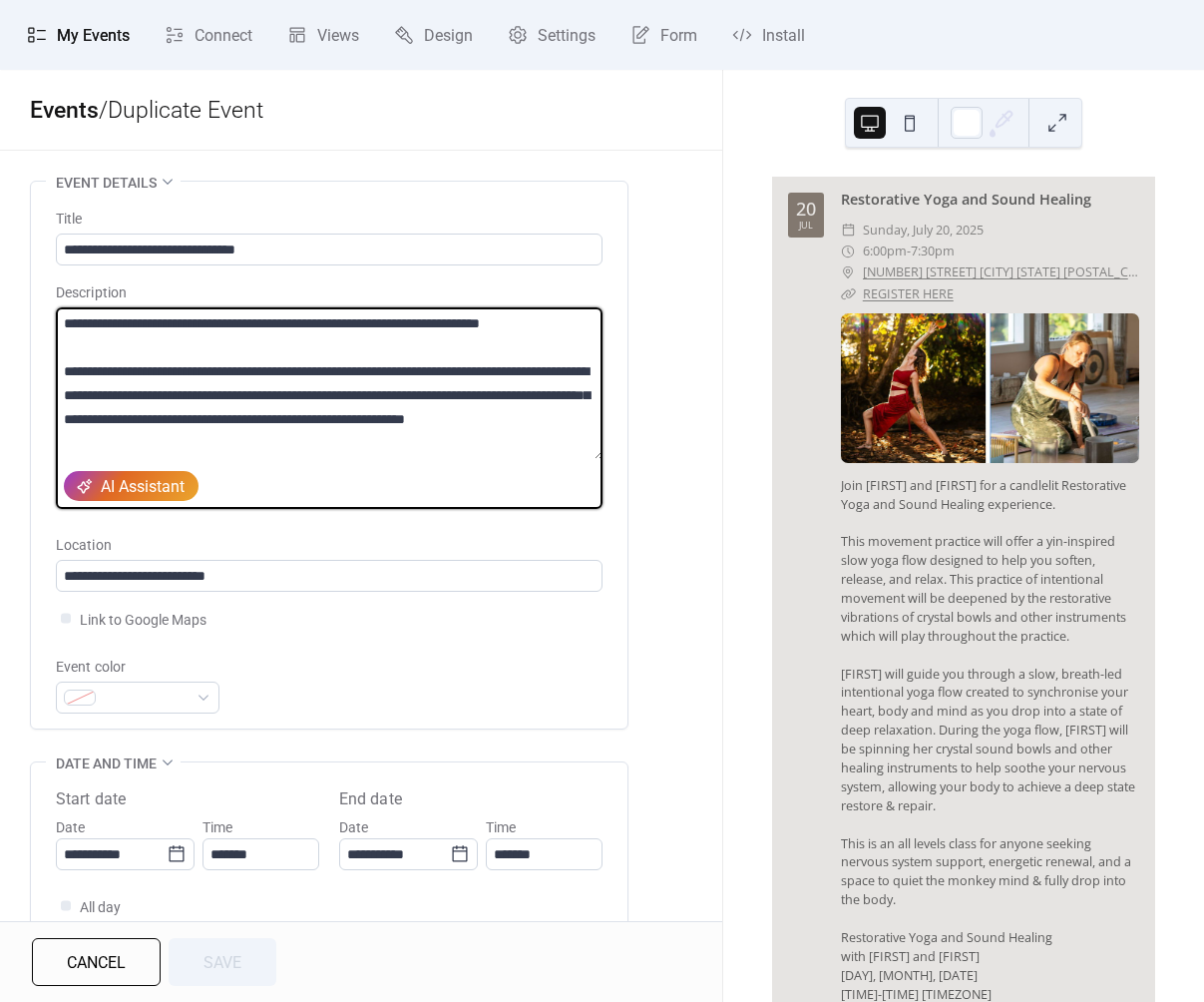 click at bounding box center (329, 383) 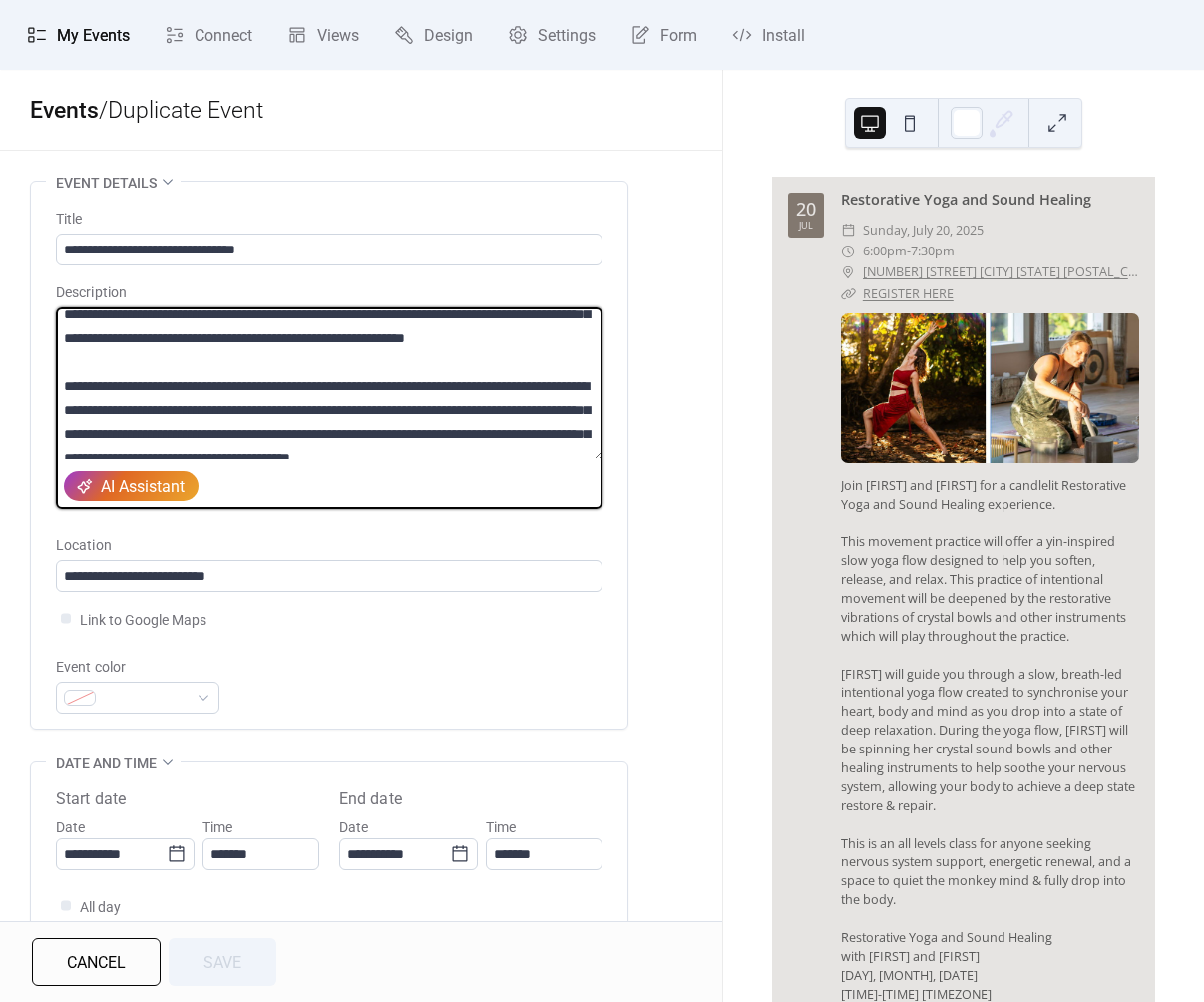 scroll, scrollTop: 0, scrollLeft: 0, axis: both 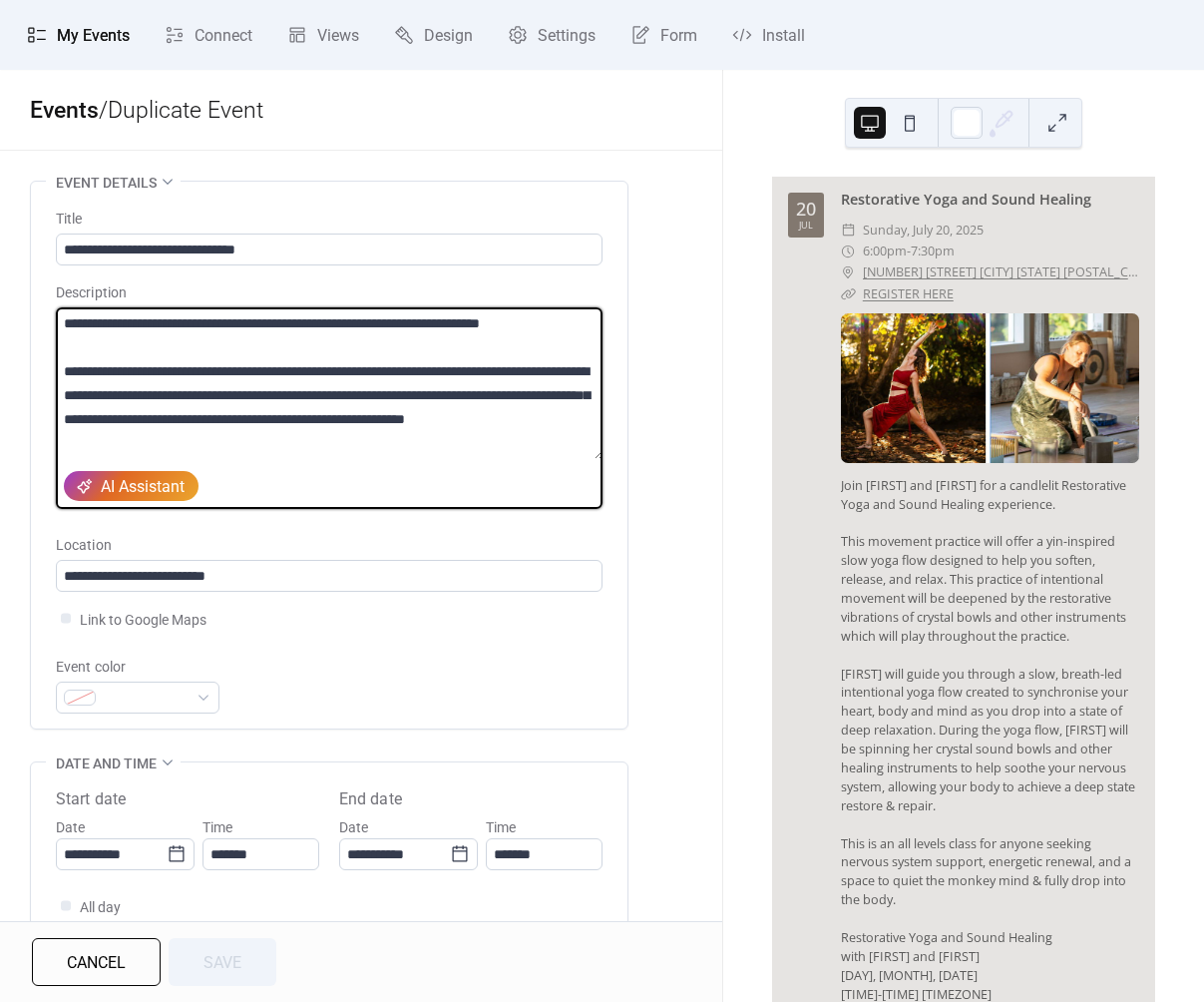 paste on "**********" 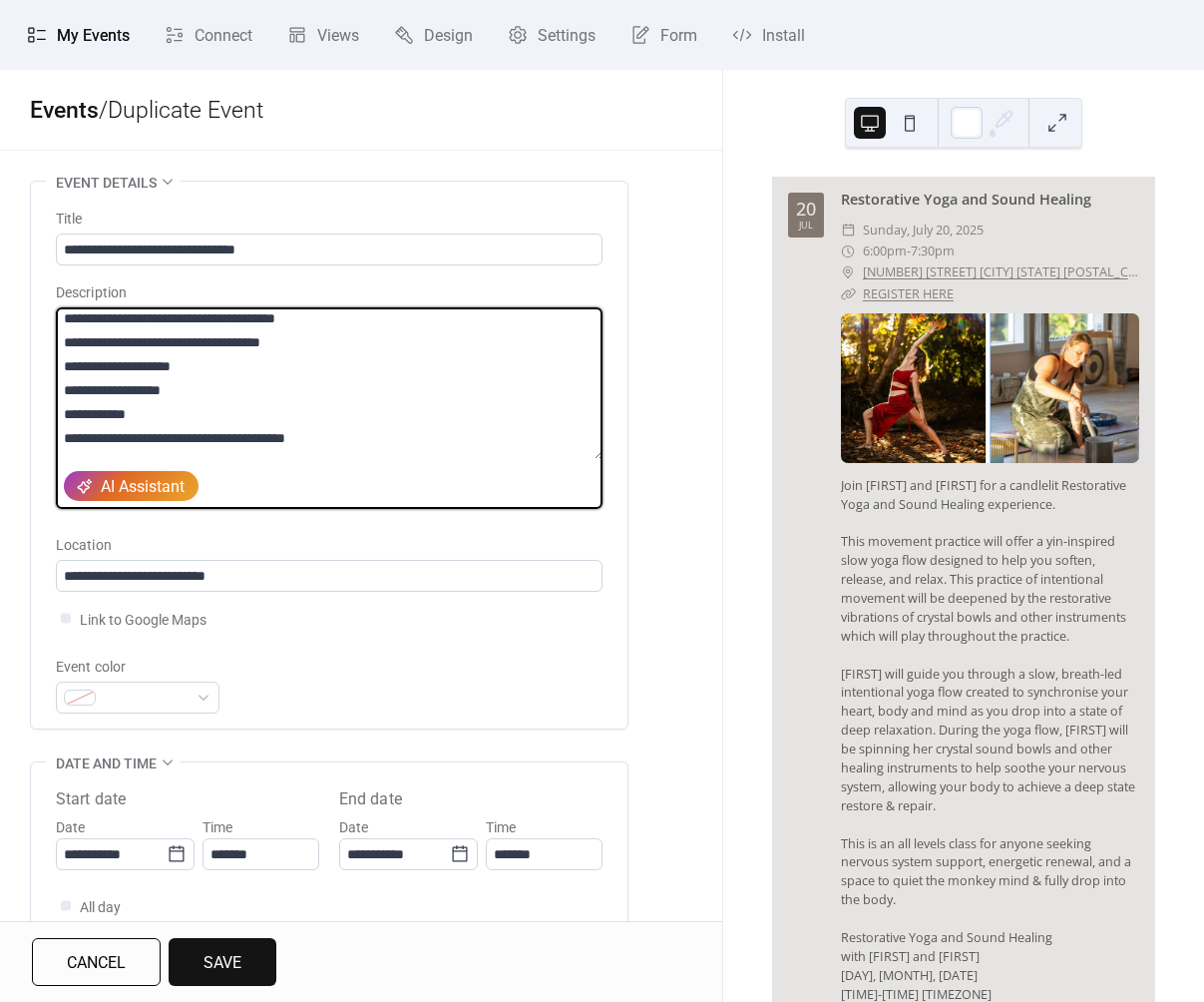 scroll, scrollTop: 0, scrollLeft: 0, axis: both 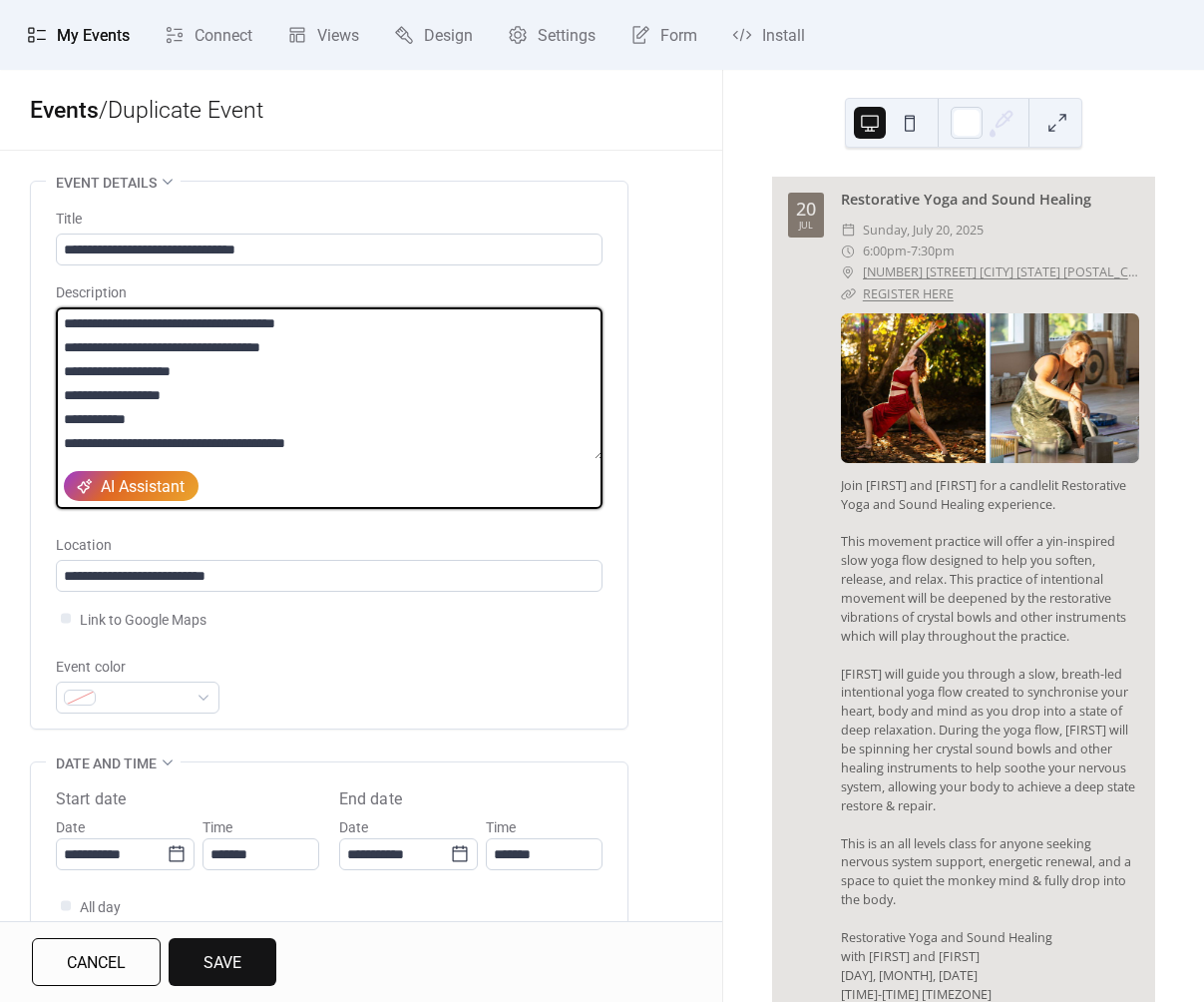 drag, startPoint x: 382, startPoint y: 443, endPoint x: 58, endPoint y: 300, distance: 354.154 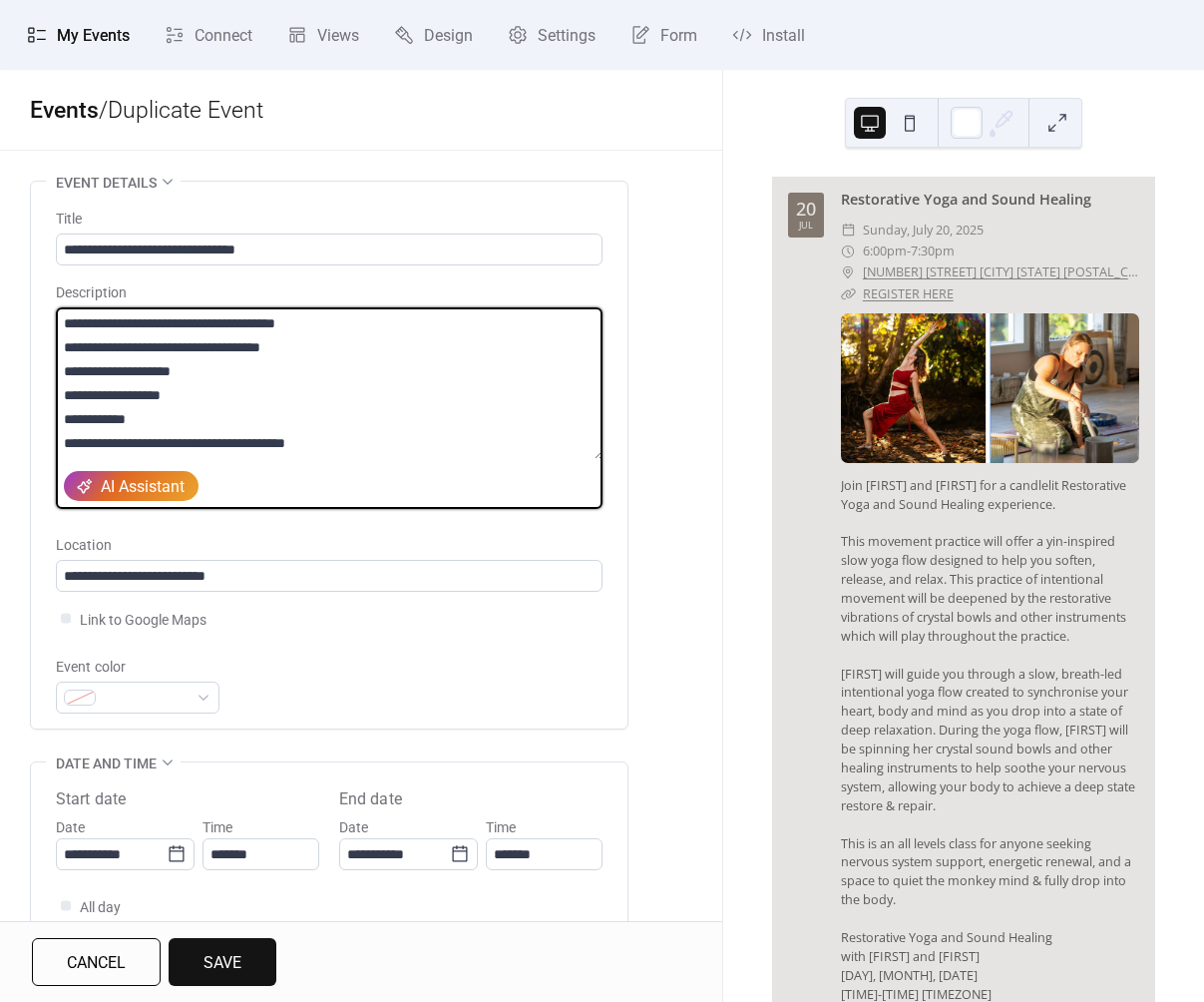 click on "Description" at bounding box center [329, 394] 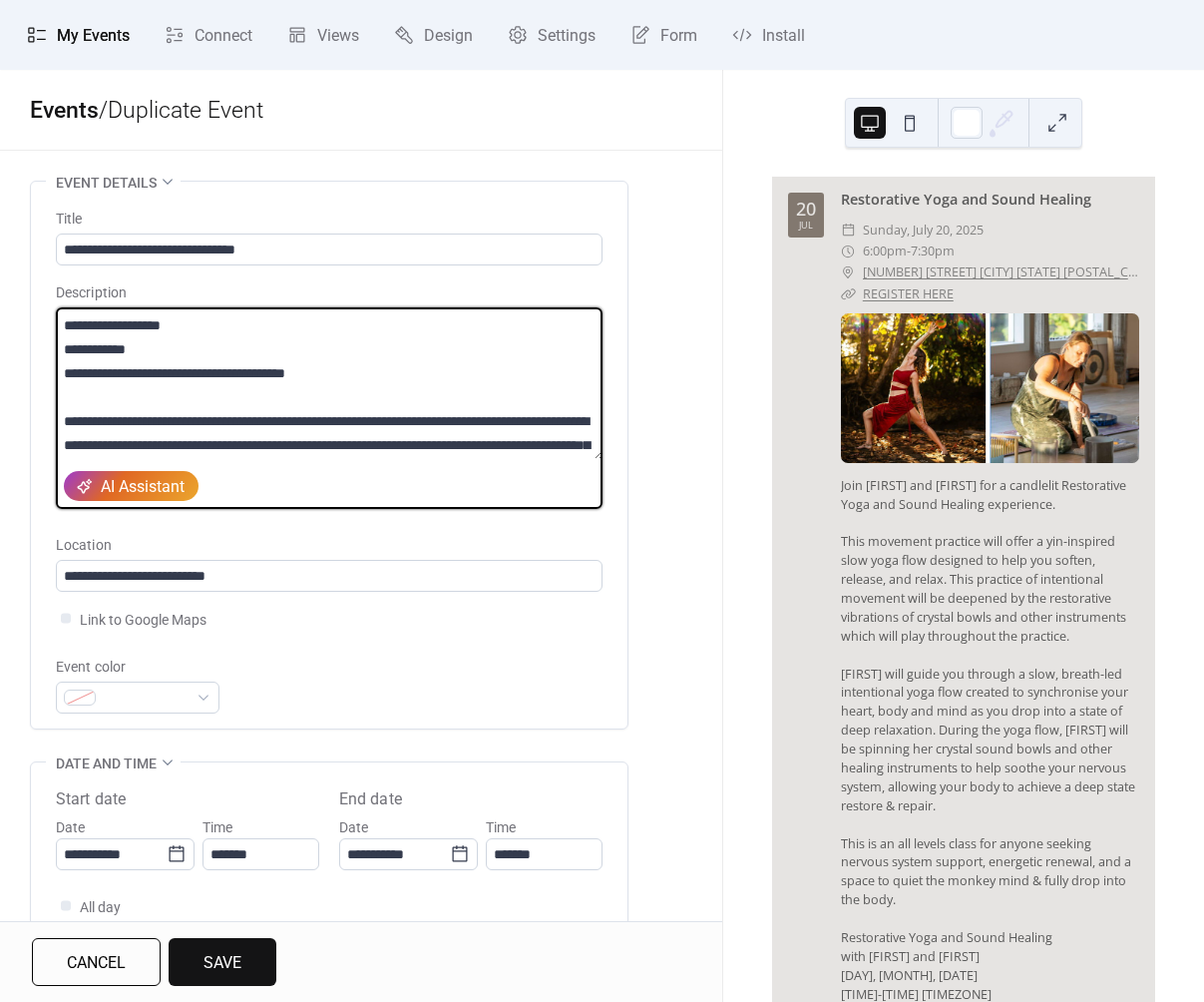 scroll, scrollTop: 98, scrollLeft: 0, axis: vertical 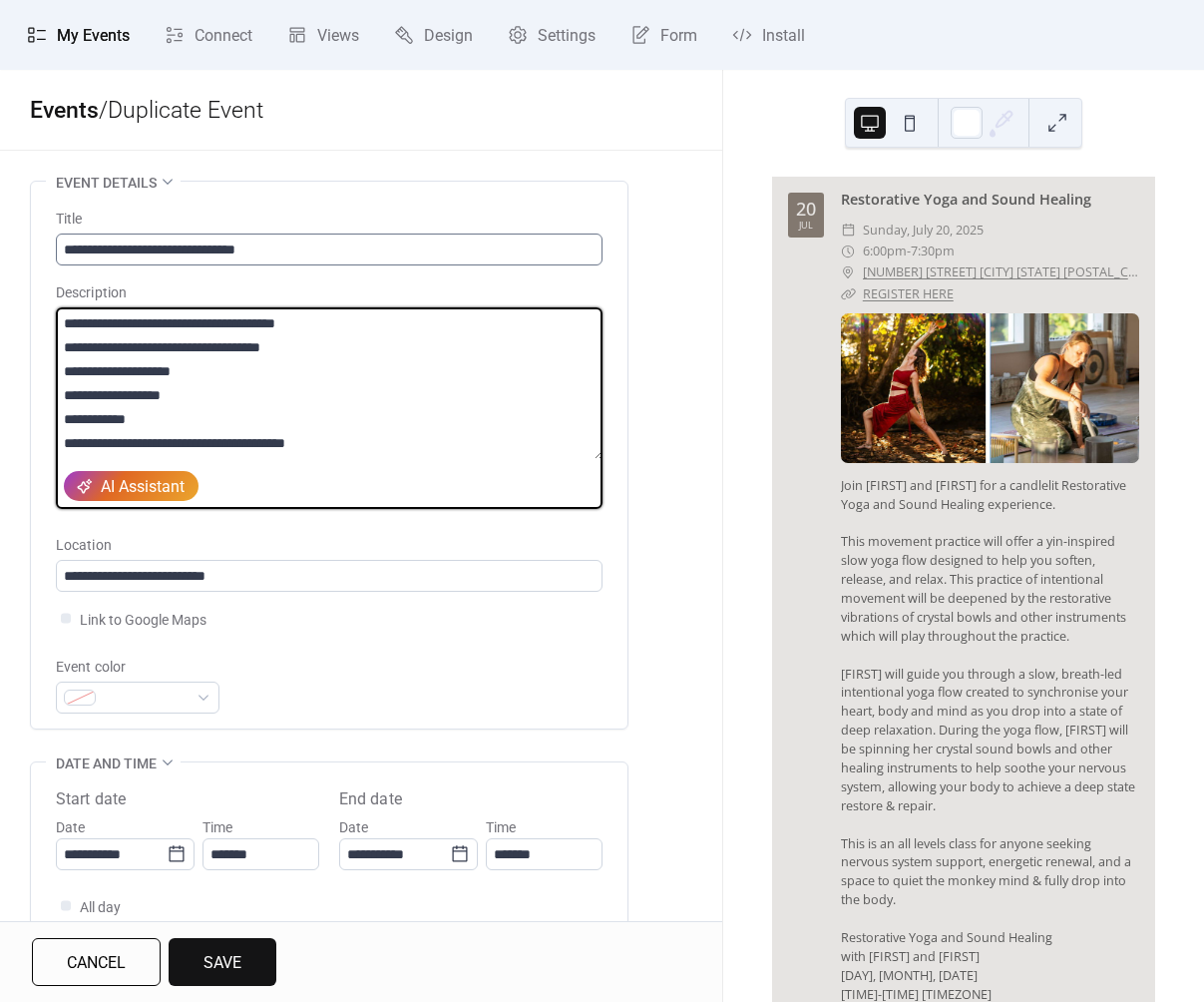 drag, startPoint x: 375, startPoint y: 346, endPoint x: 214, endPoint y: 249, distance: 187.96276 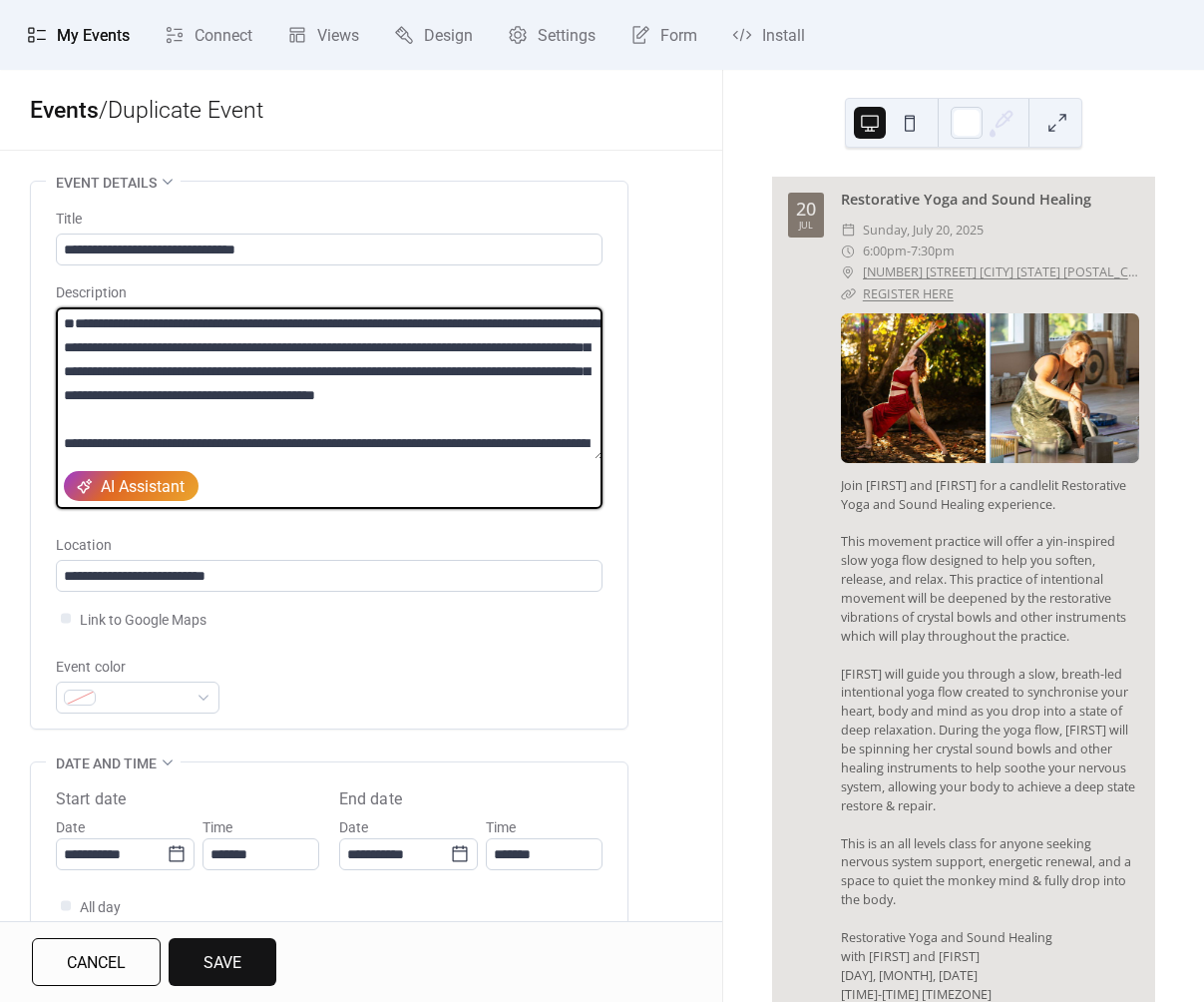 drag, startPoint x: 130, startPoint y: 370, endPoint x: 26, endPoint y: 364, distance: 104.172933 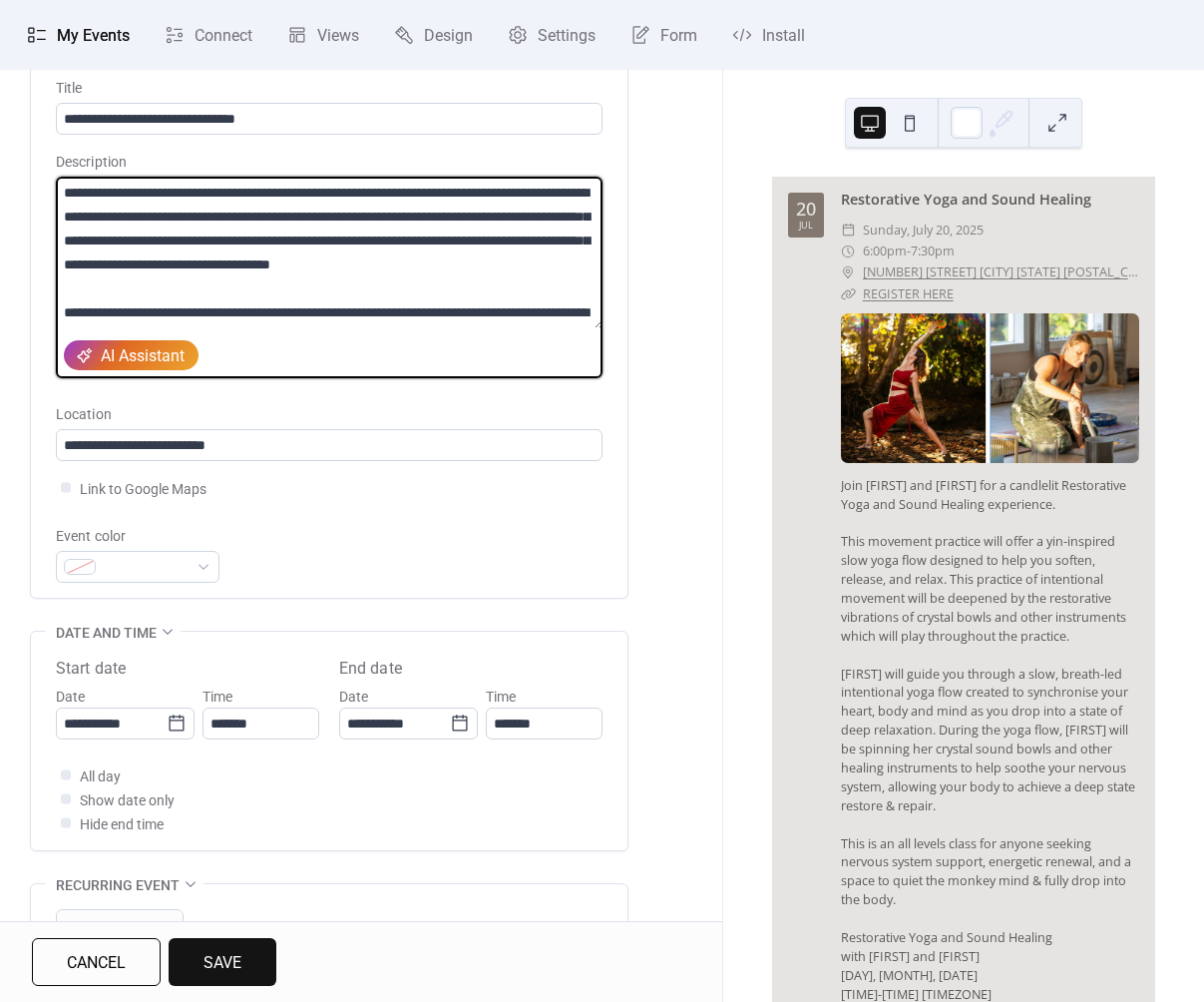 scroll, scrollTop: 172, scrollLeft: 0, axis: vertical 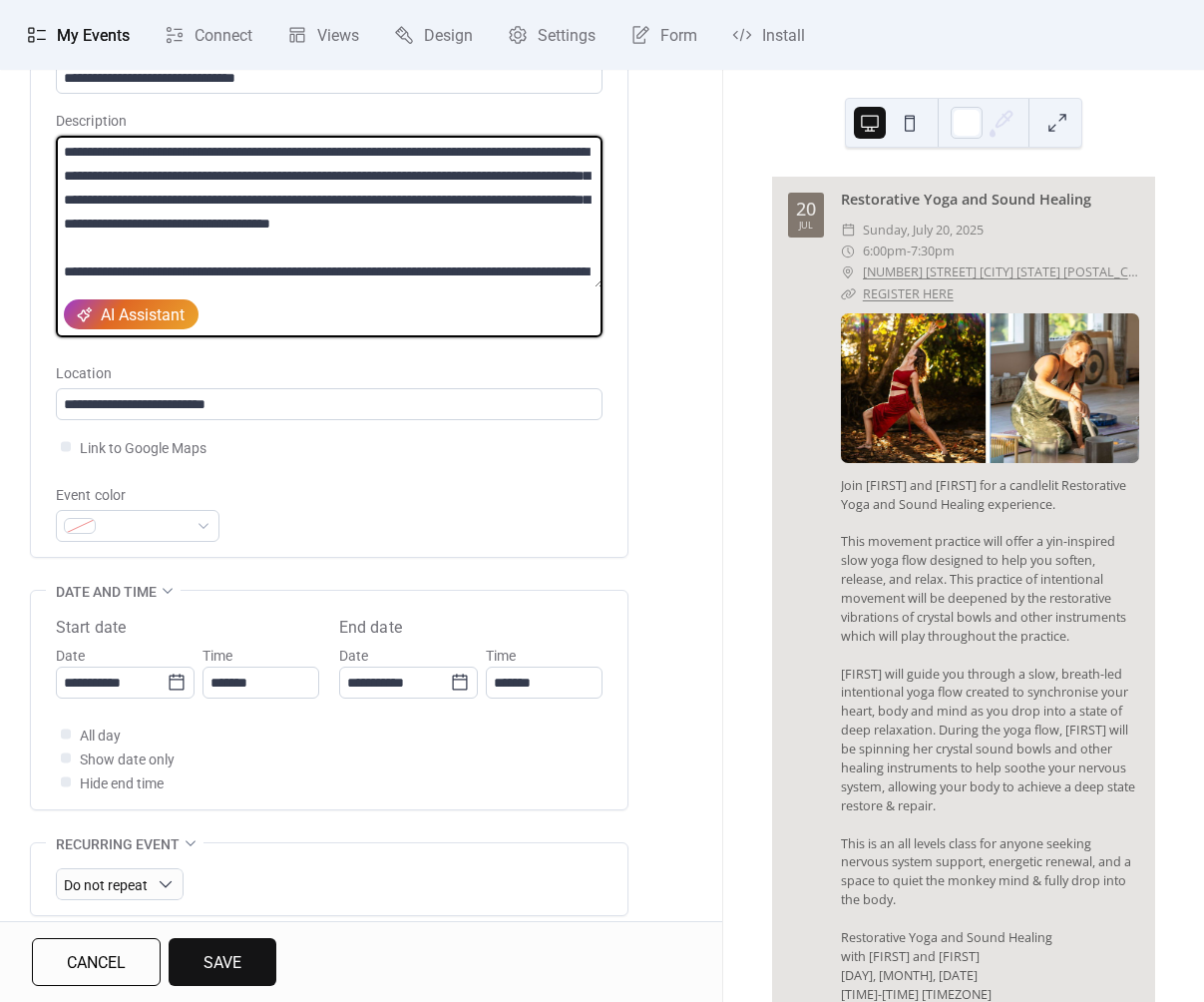 click at bounding box center [329, 212] 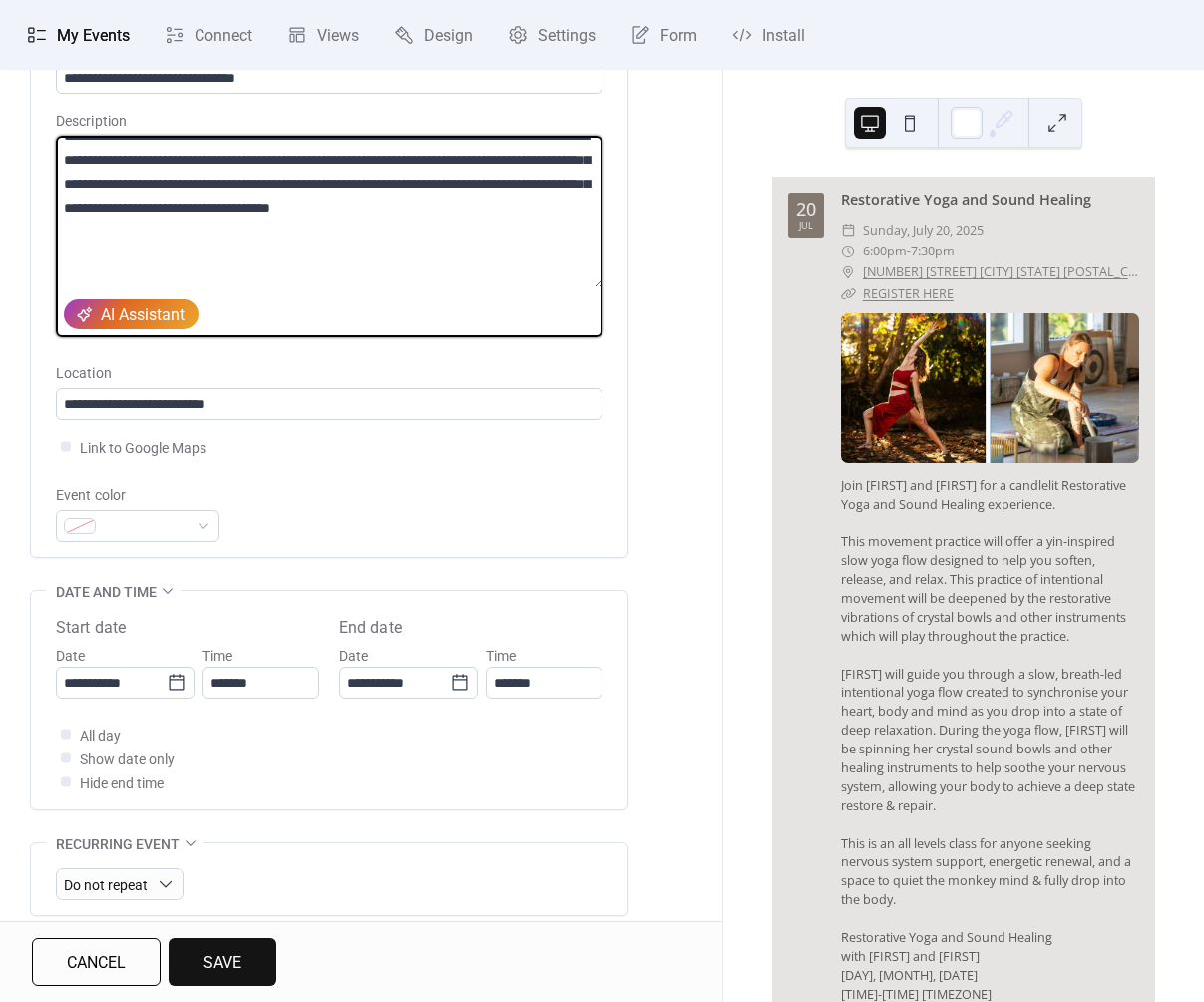 paste on "**********" 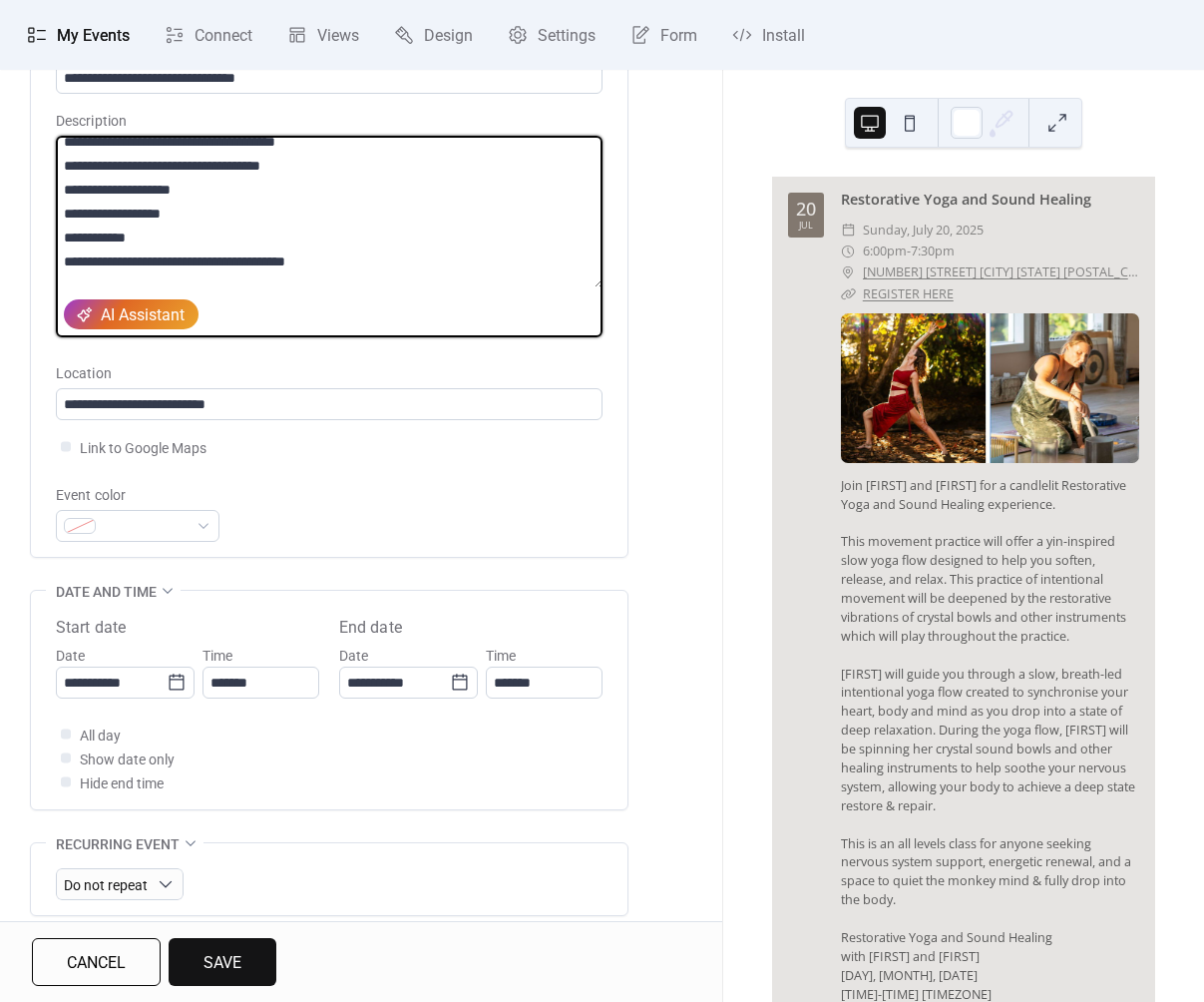scroll, scrollTop: 136, scrollLeft: 0, axis: vertical 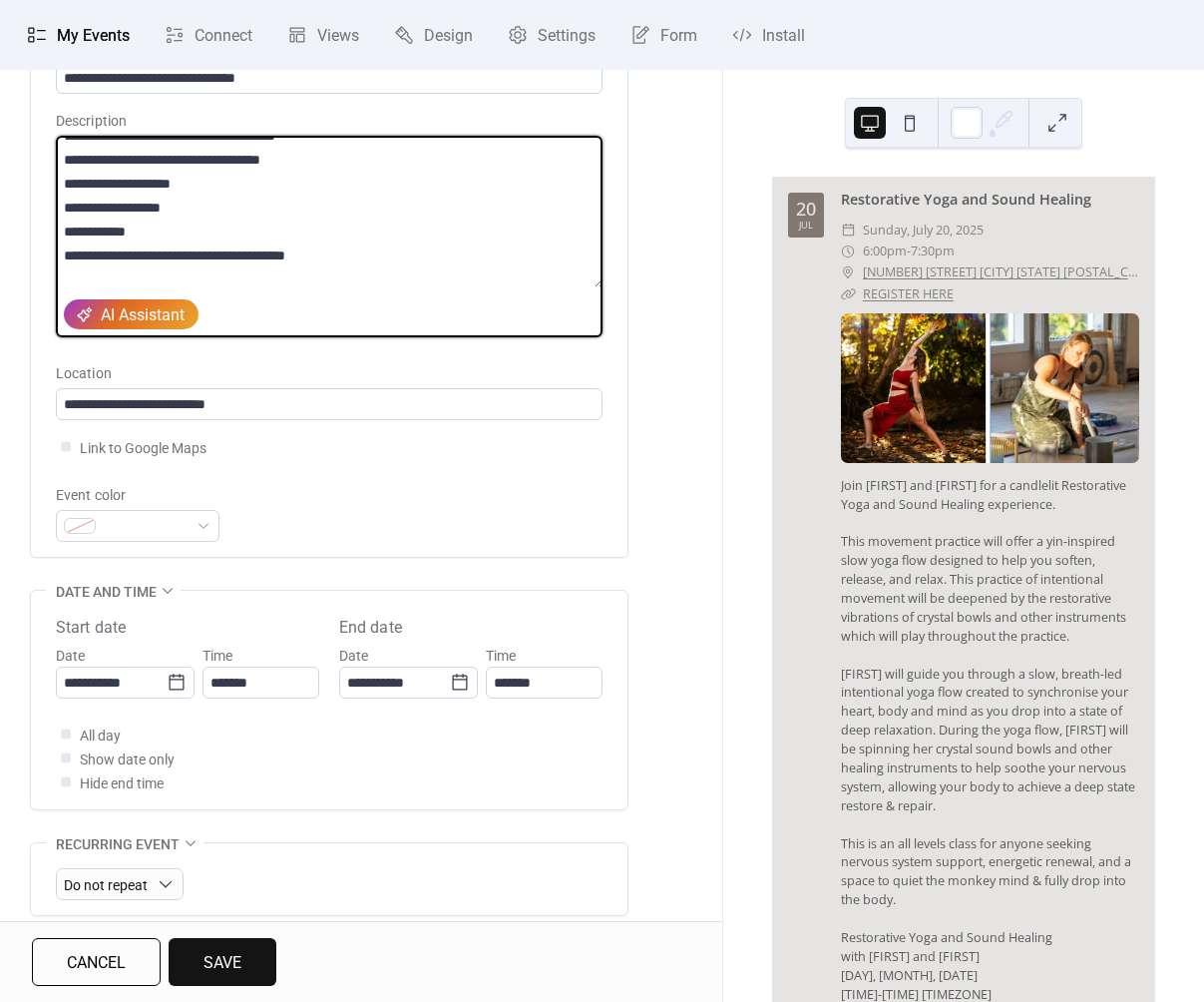 drag, startPoint x: 276, startPoint y: 184, endPoint x: 239, endPoint y: 184, distance: 37 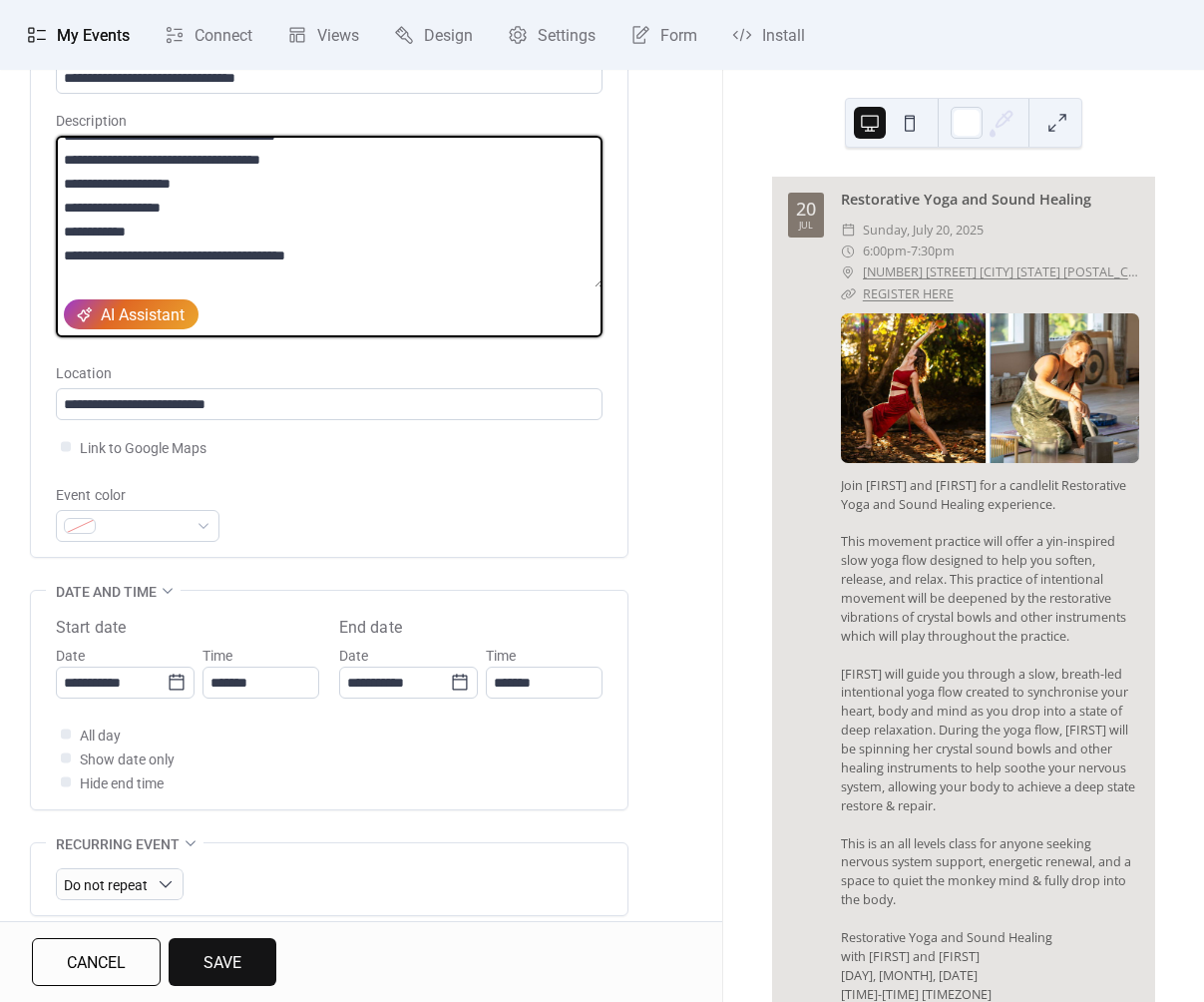 click at bounding box center [329, 212] 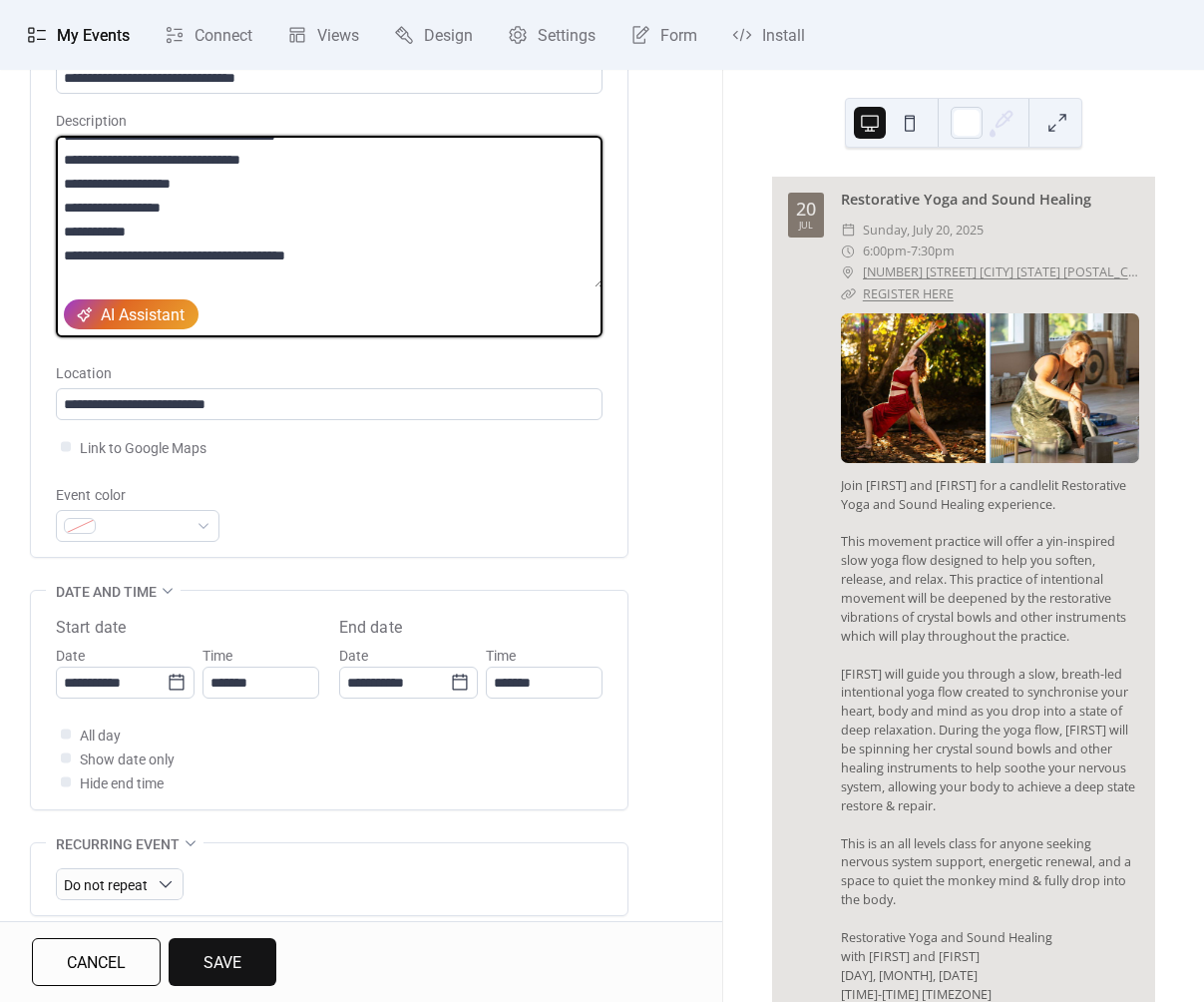 drag, startPoint x: 368, startPoint y: 270, endPoint x: 49, endPoint y: 235, distance: 320.91432 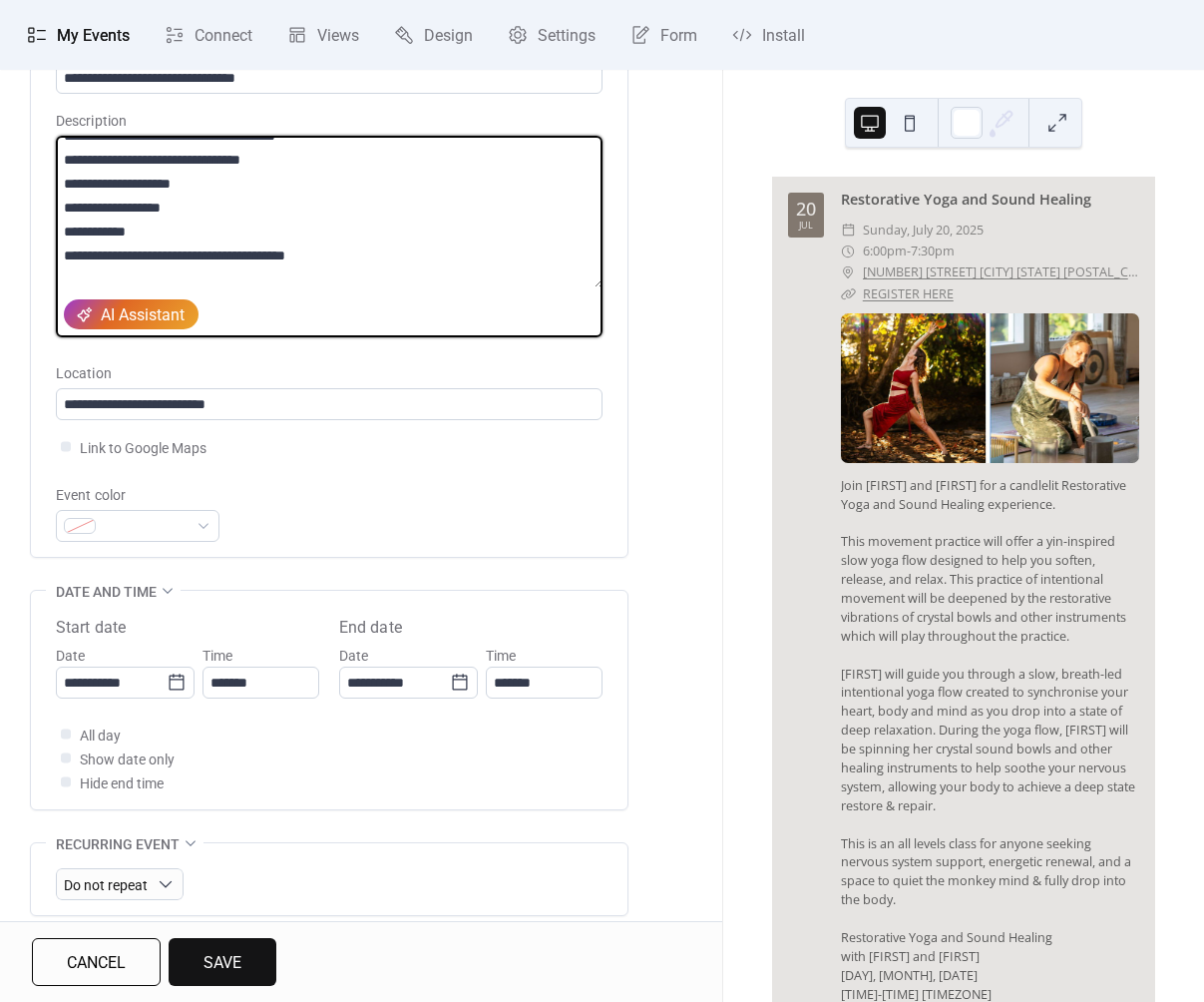 click on "**********" at bounding box center (329, 283) 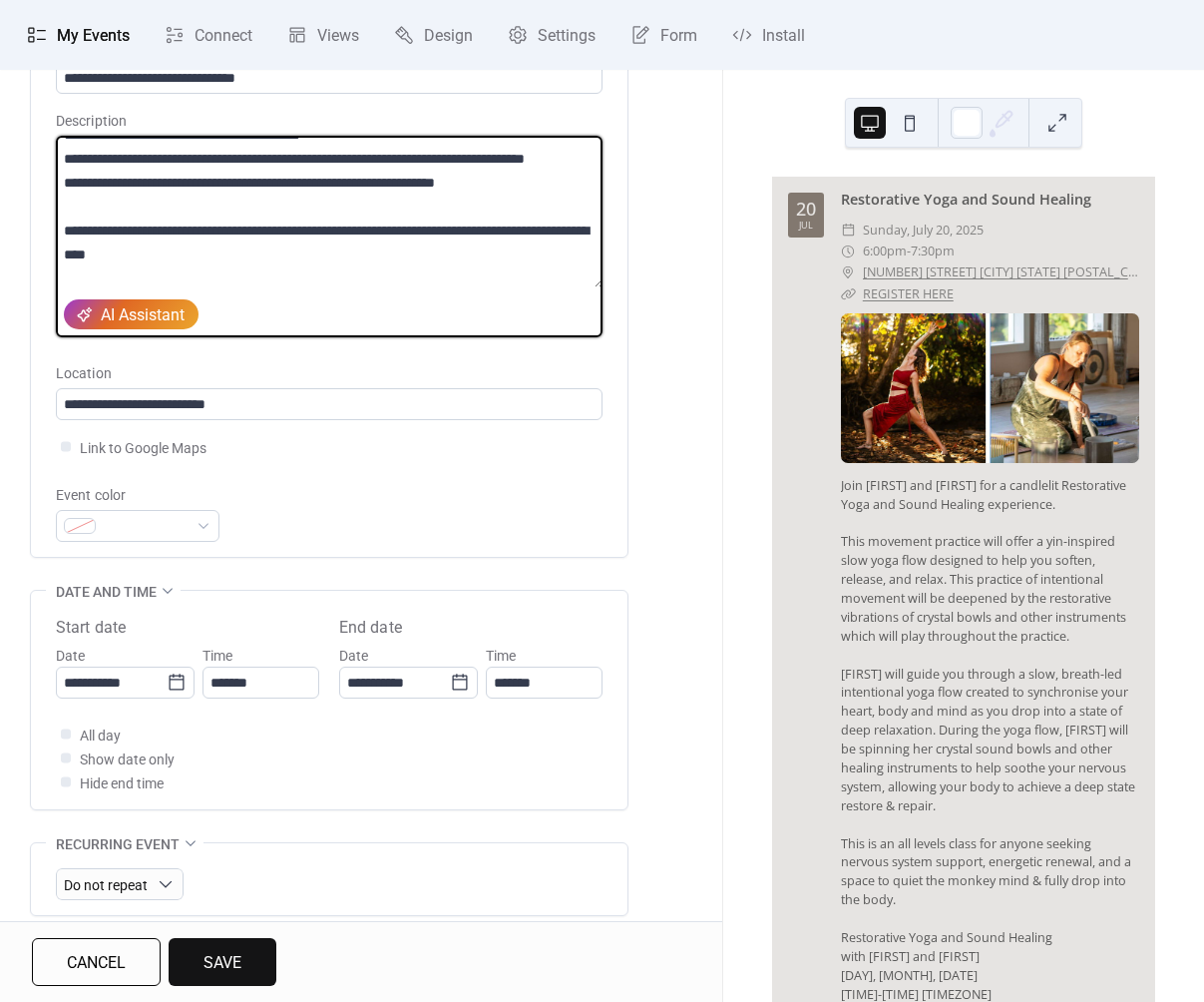 scroll, scrollTop: 390, scrollLeft: 0, axis: vertical 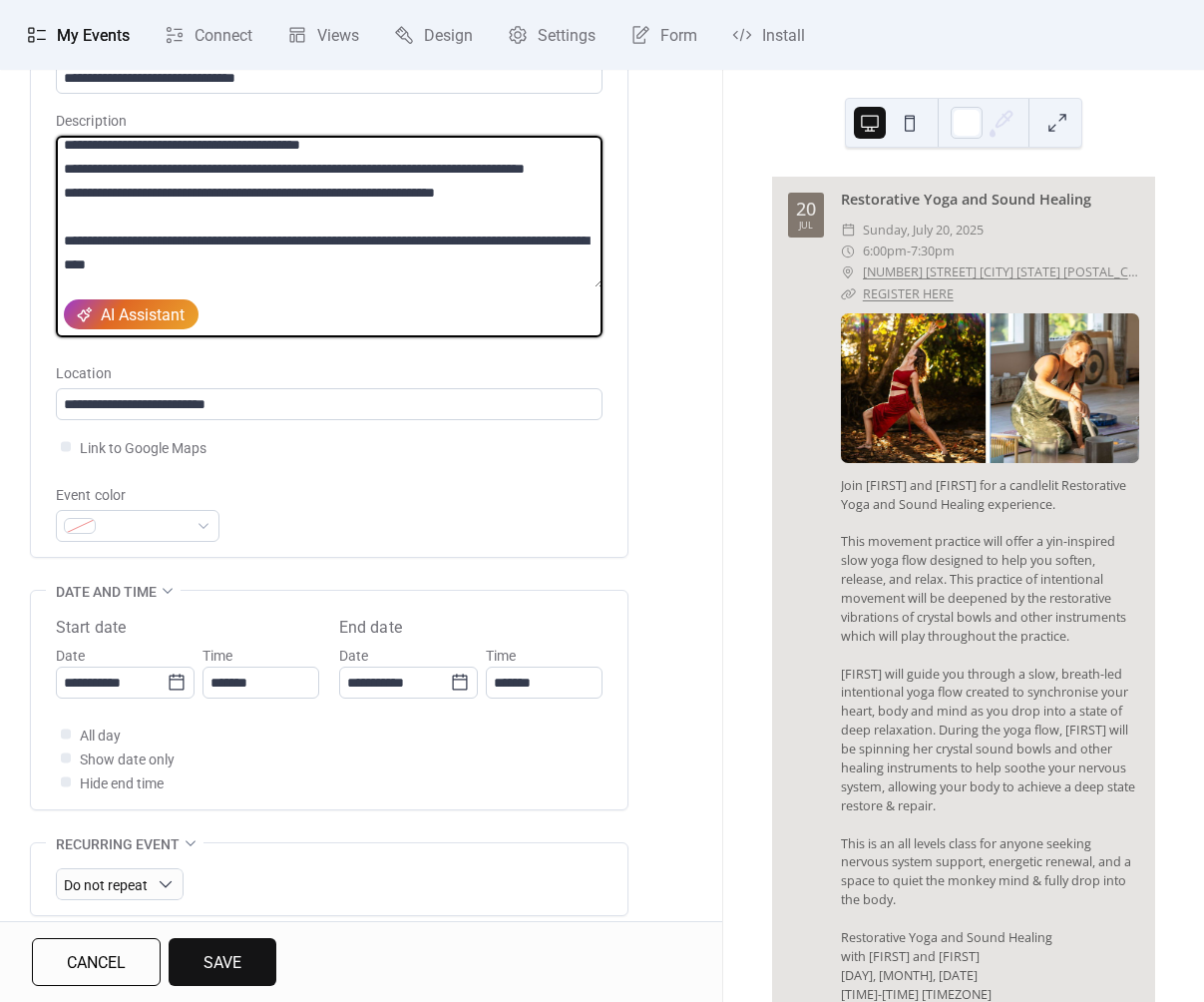 click at bounding box center (329, 212) 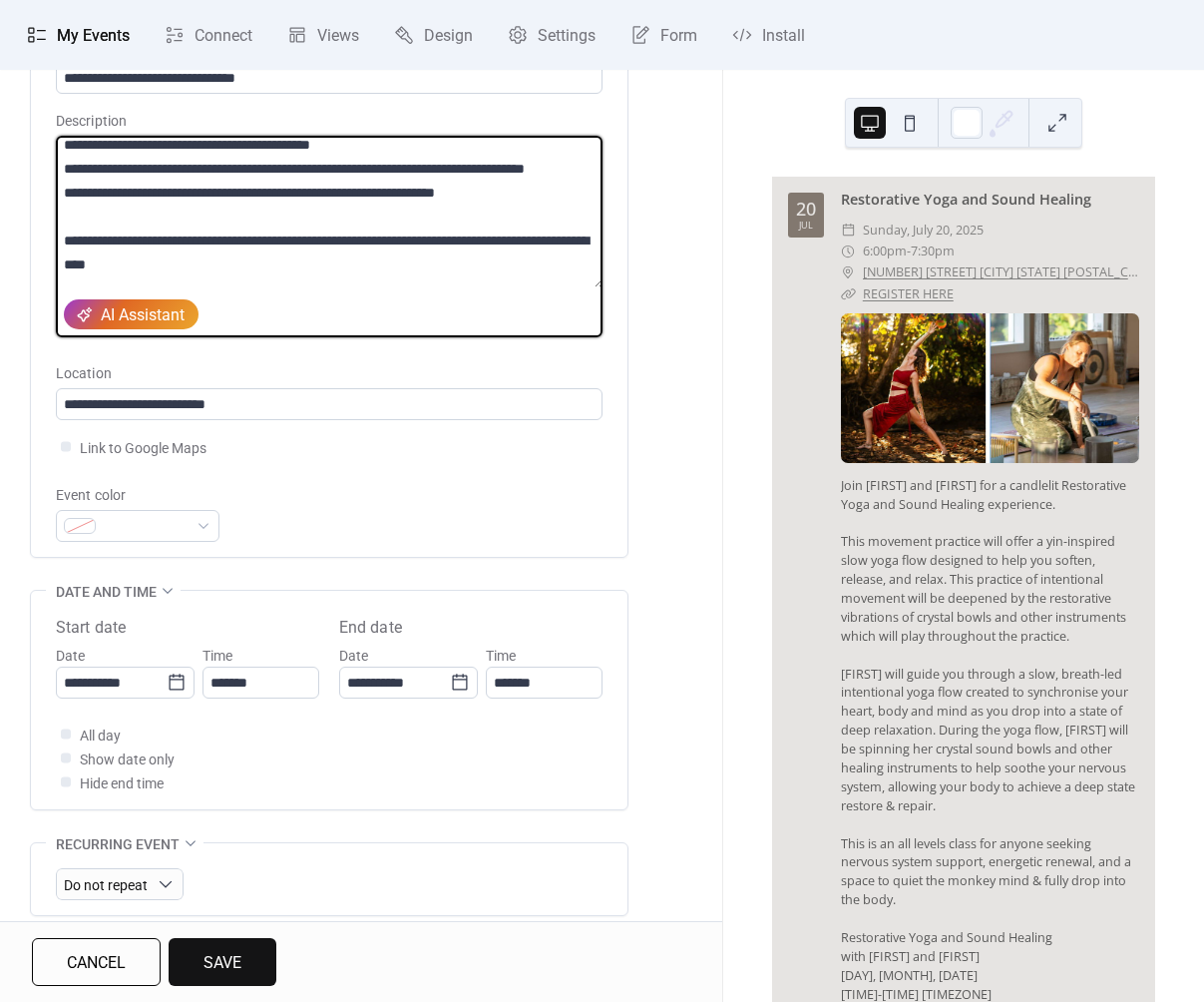 click at bounding box center [329, 212] 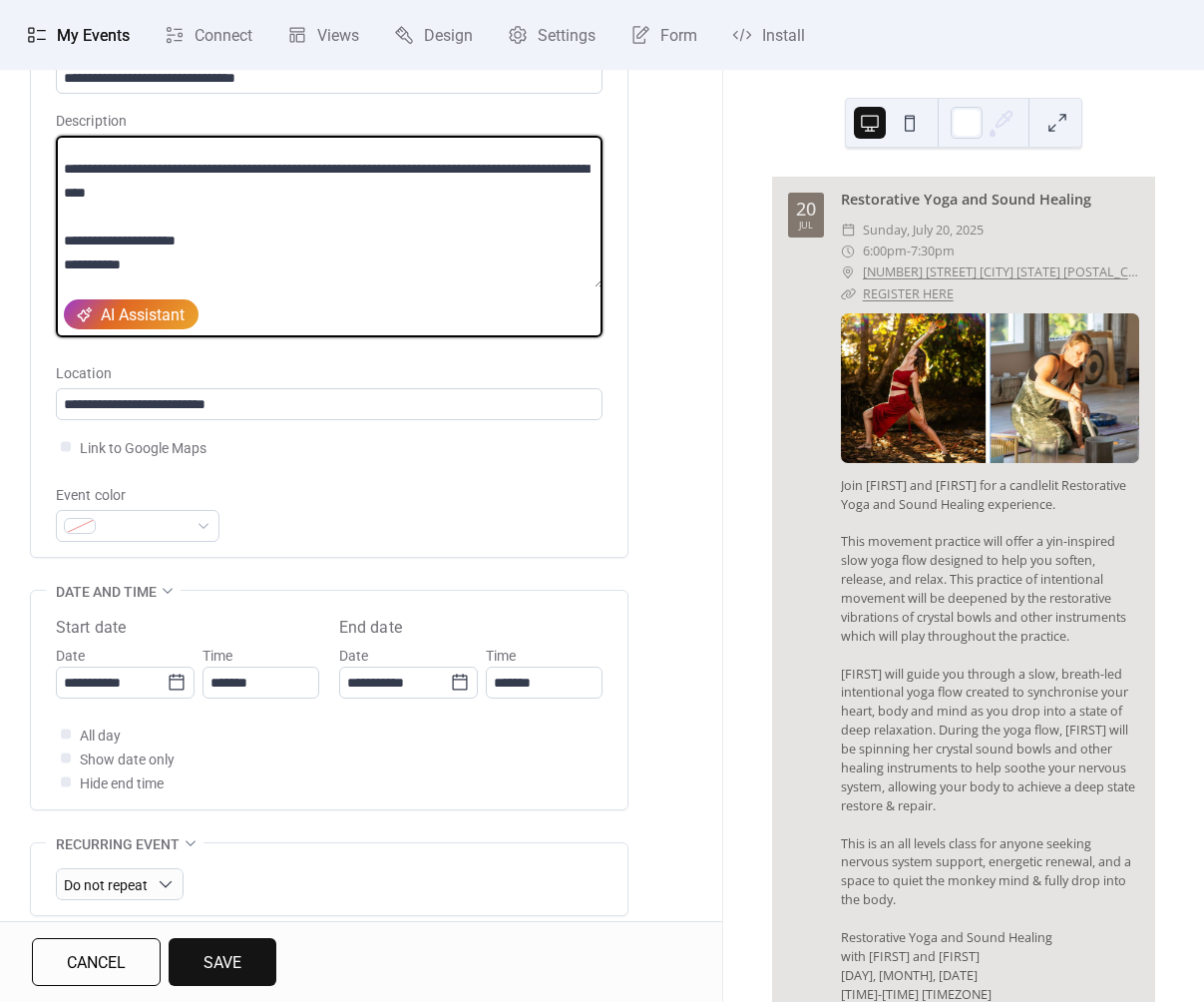 scroll, scrollTop: 464, scrollLeft: 0, axis: vertical 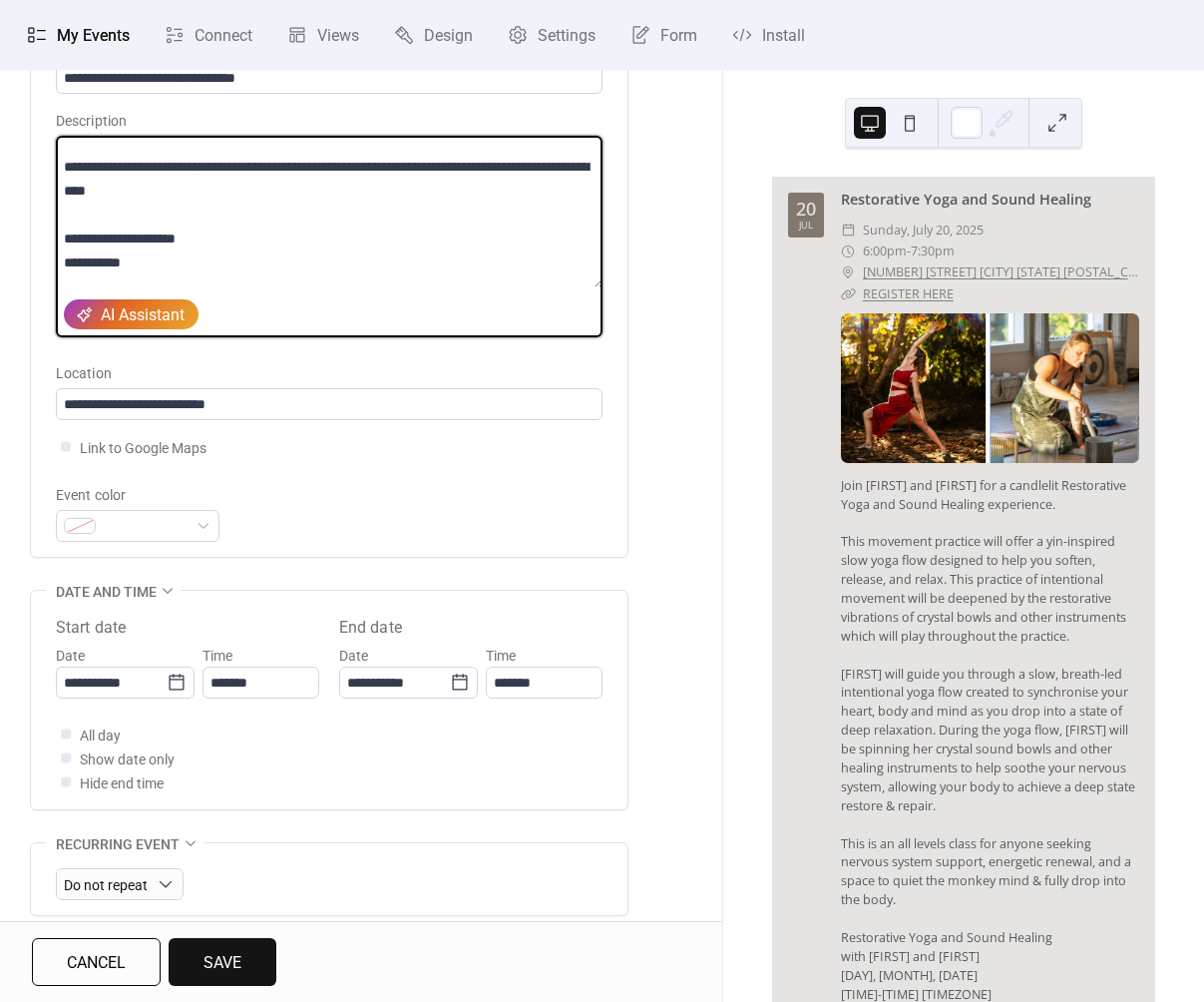 click at bounding box center (329, 212) 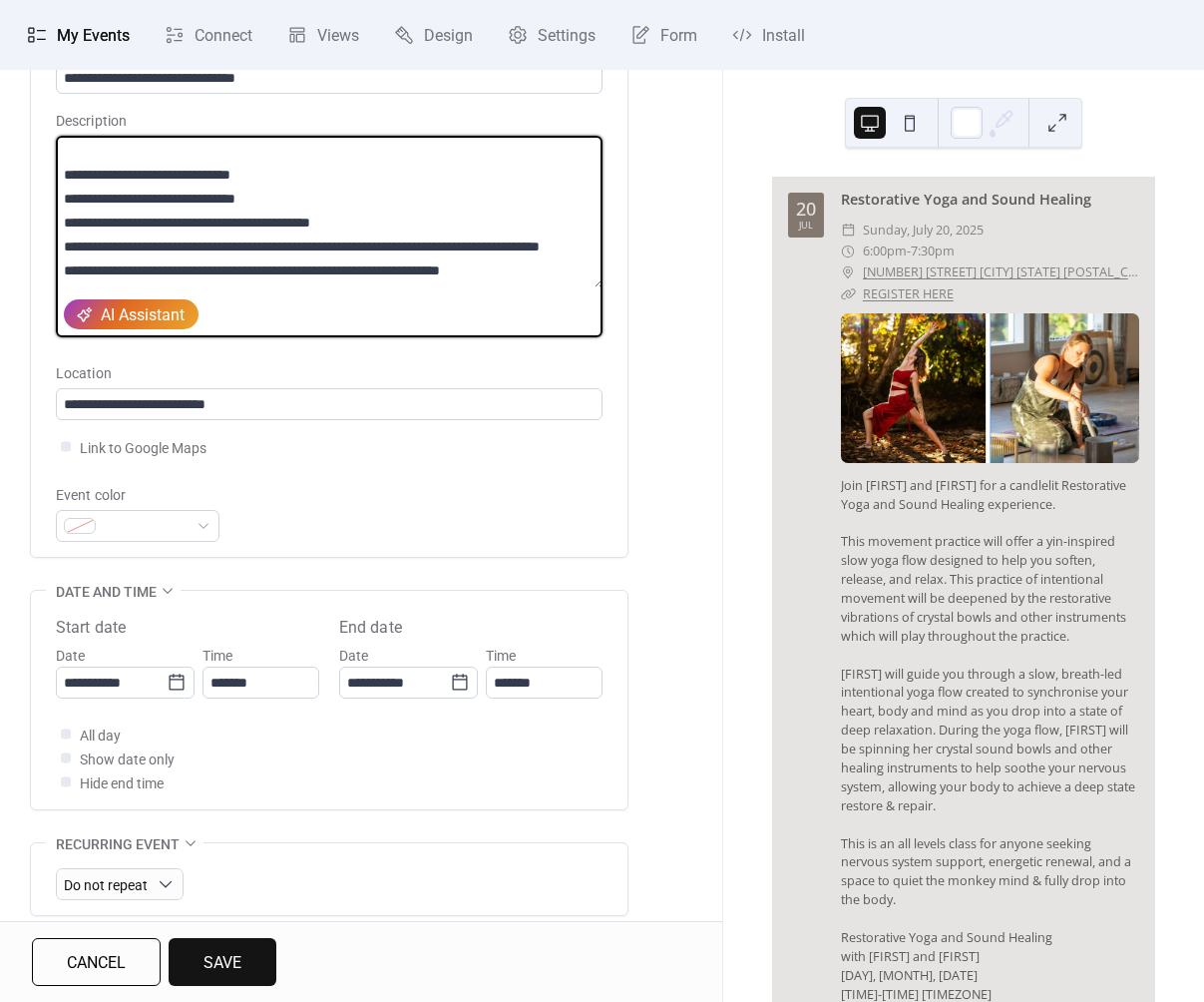 scroll, scrollTop: 274, scrollLeft: 0, axis: vertical 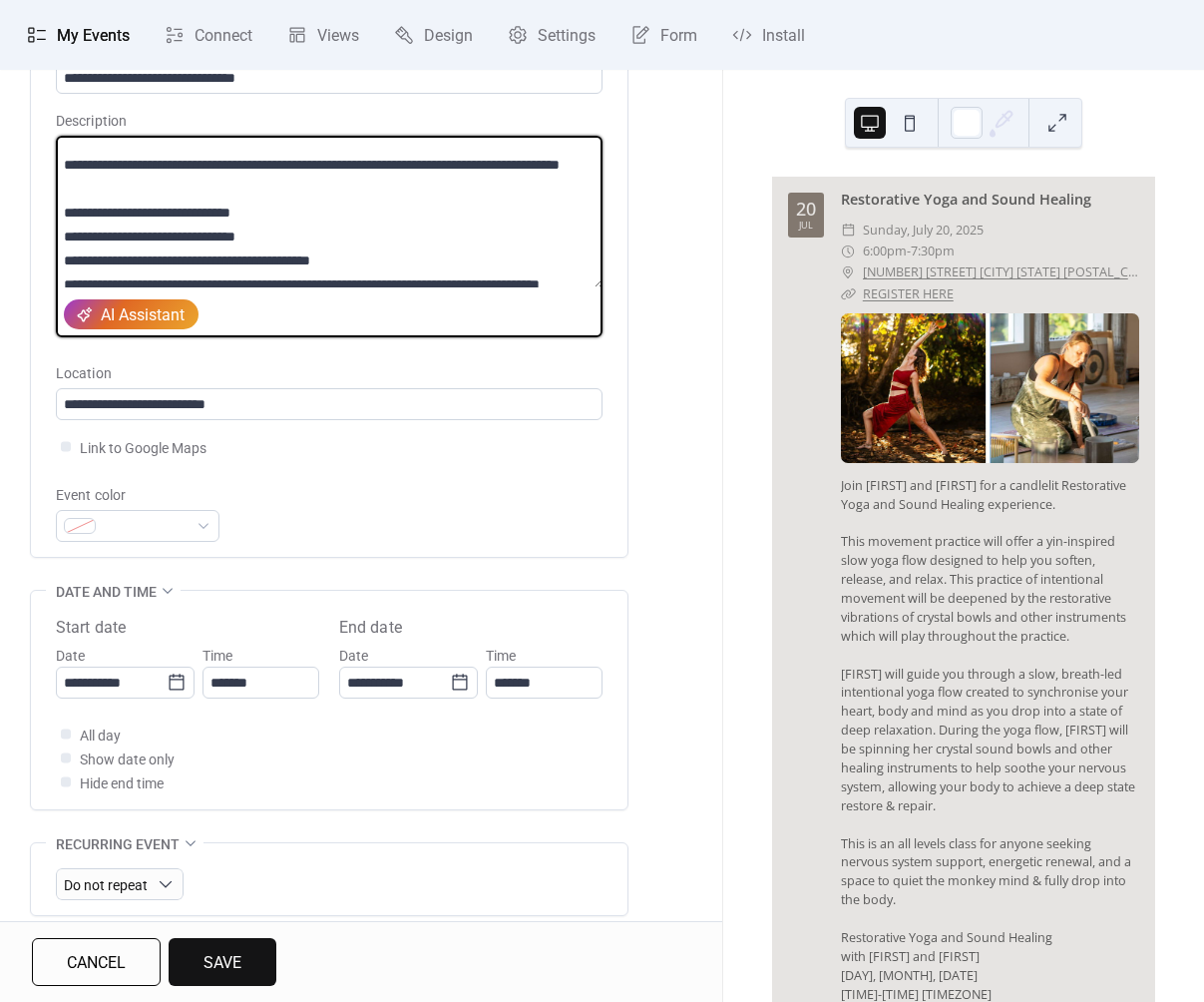 click at bounding box center [329, 212] 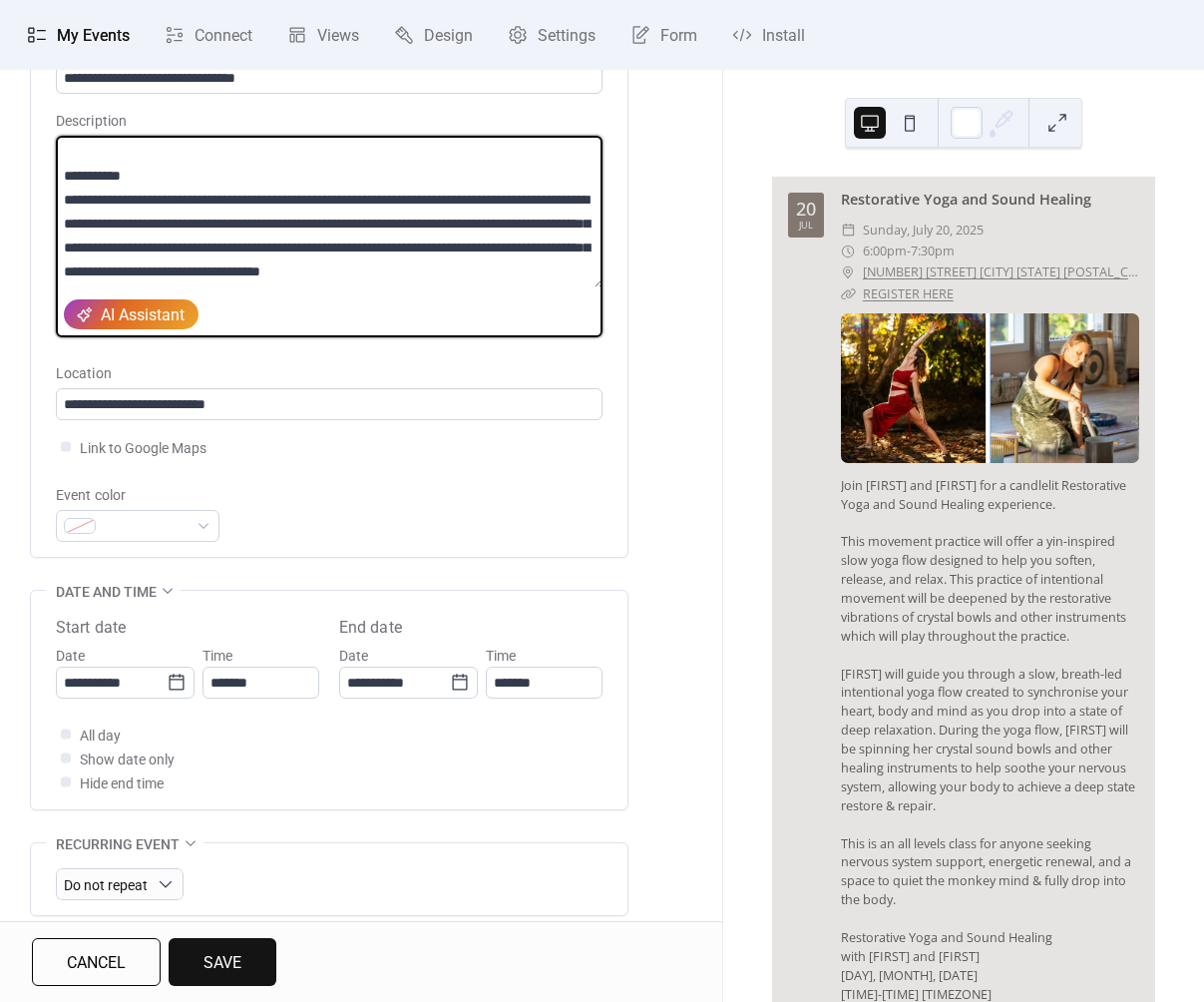 scroll, scrollTop: 575, scrollLeft: 0, axis: vertical 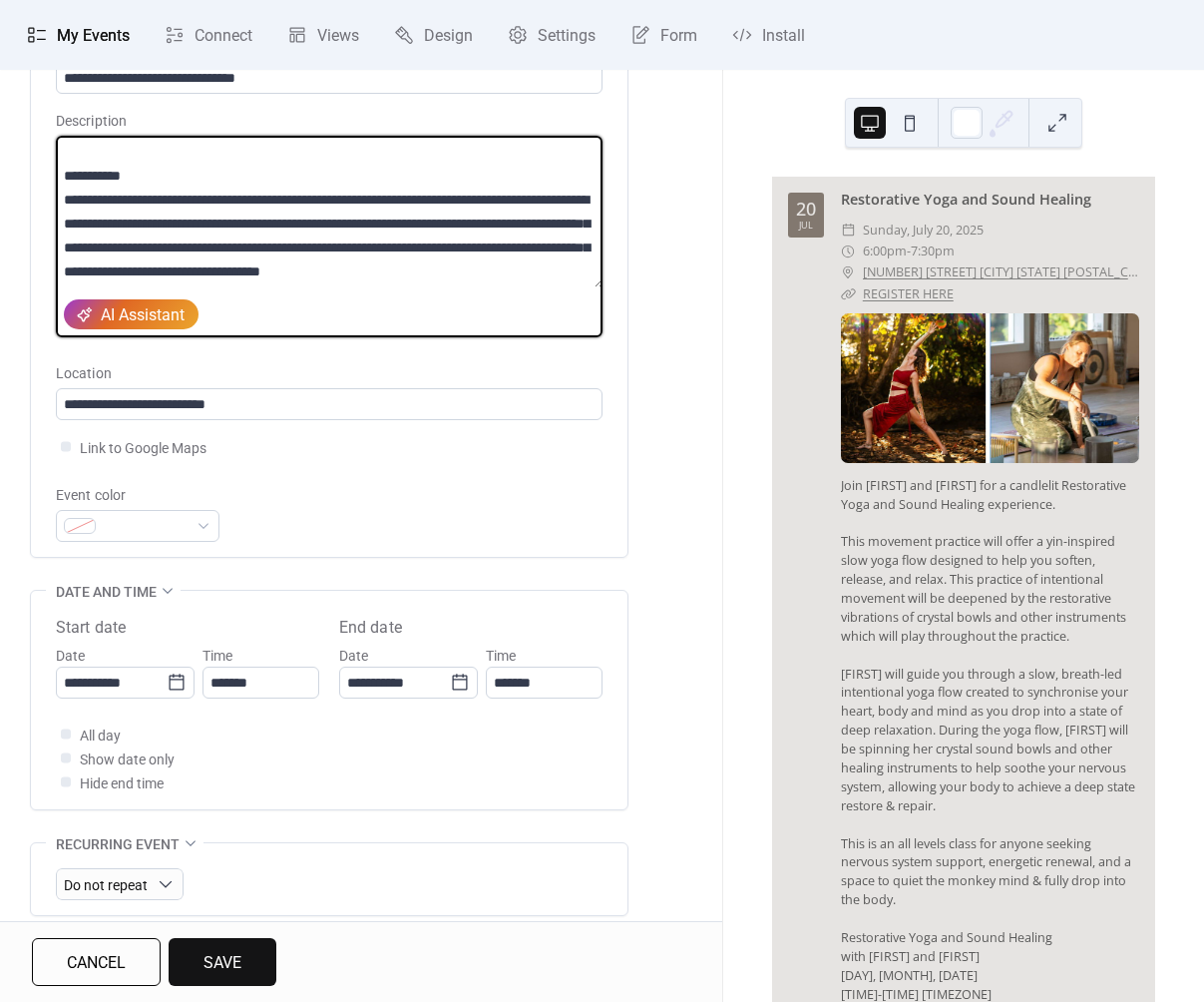 click at bounding box center [329, 212] 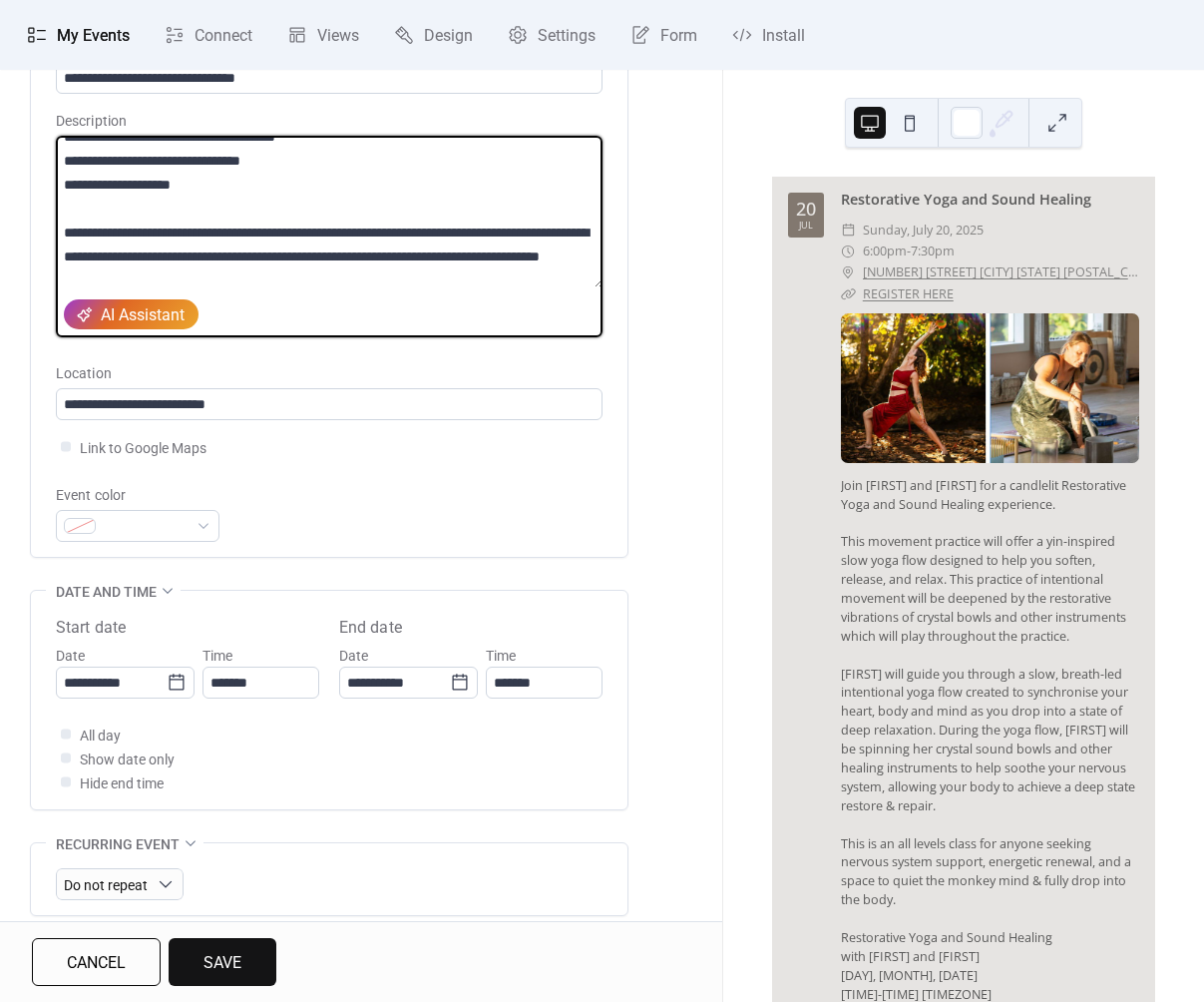 scroll, scrollTop: 138, scrollLeft: 0, axis: vertical 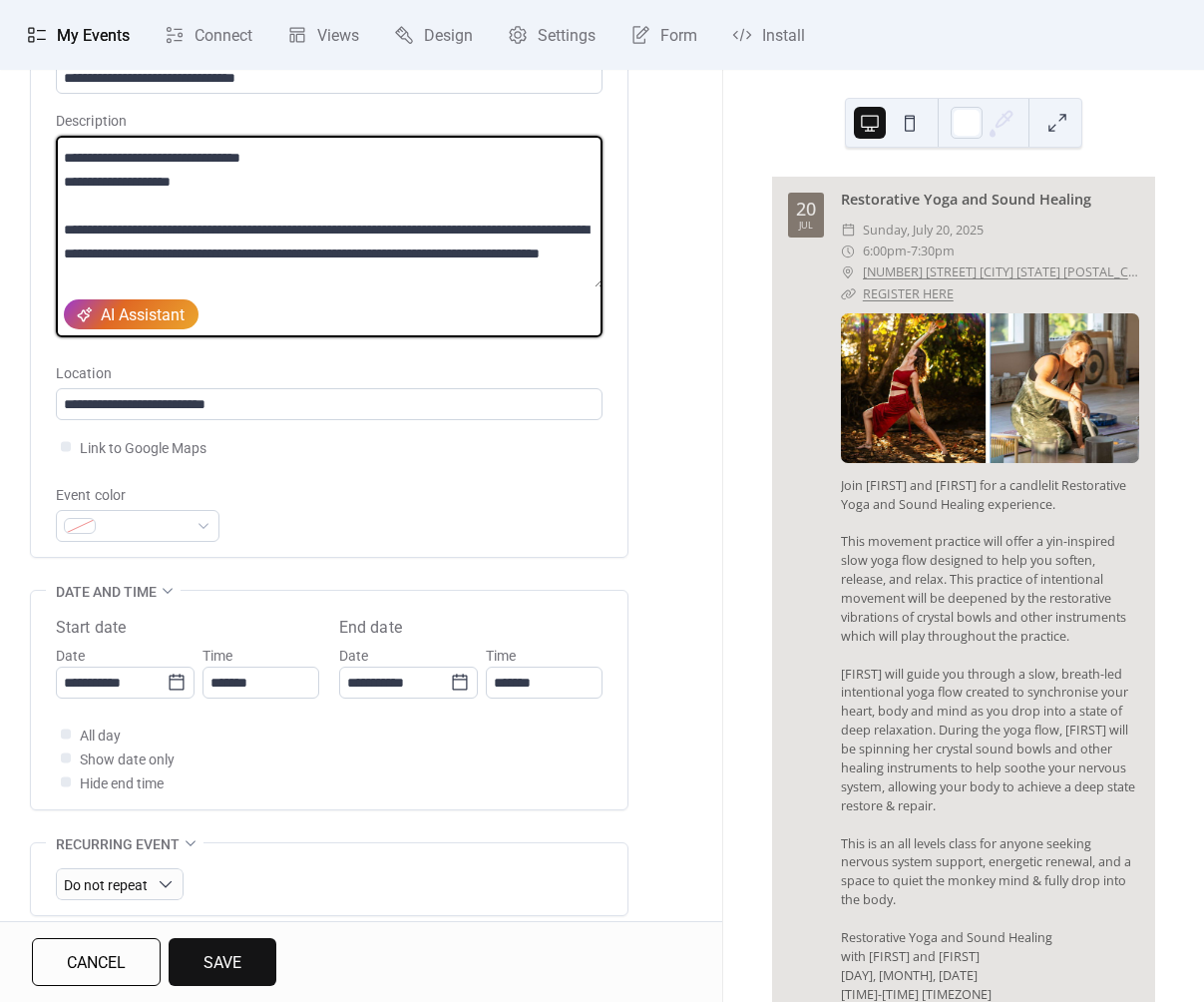 click at bounding box center [329, 212] 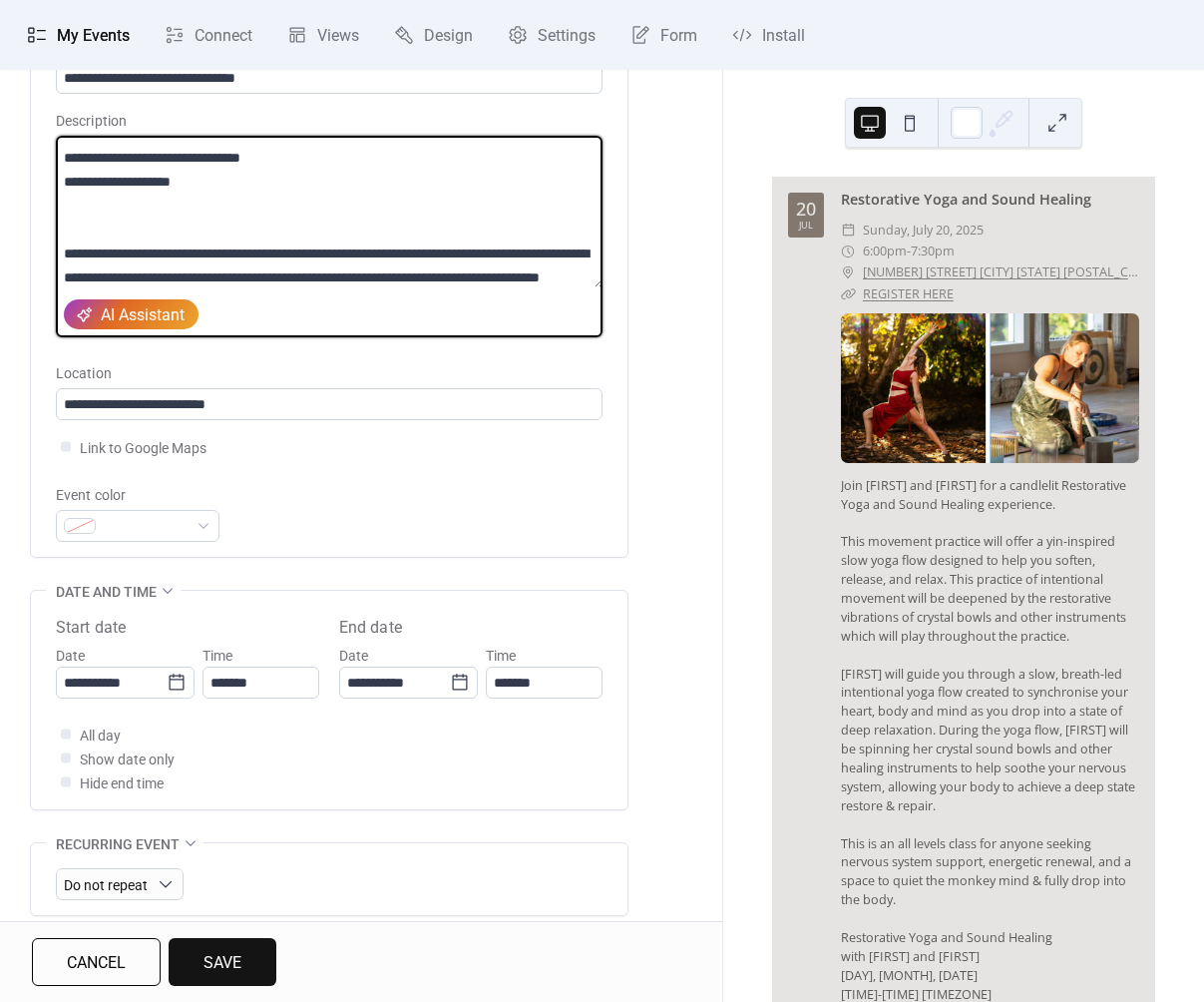 scroll, scrollTop: 210, scrollLeft: 0, axis: vertical 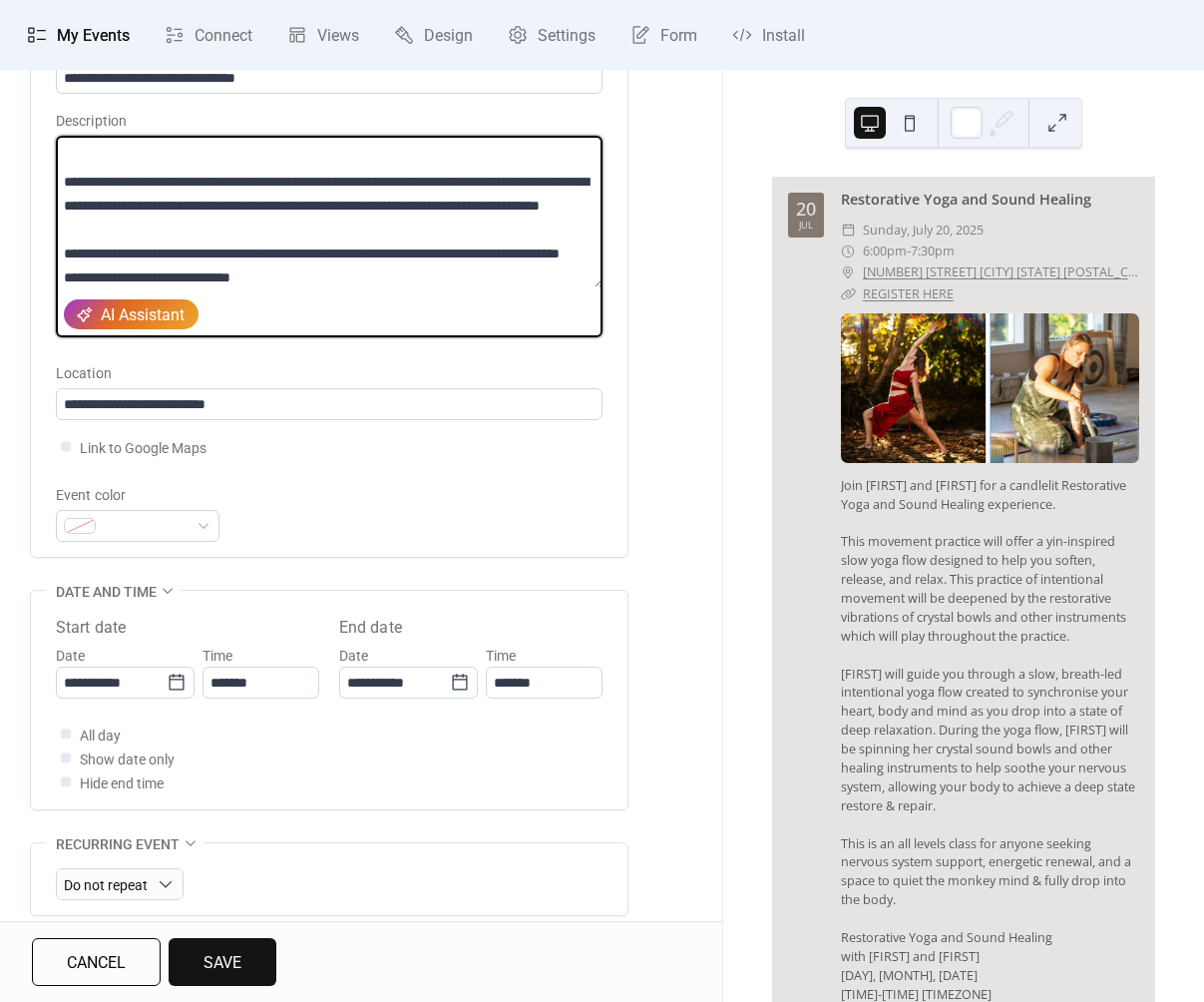 paste on "**********" 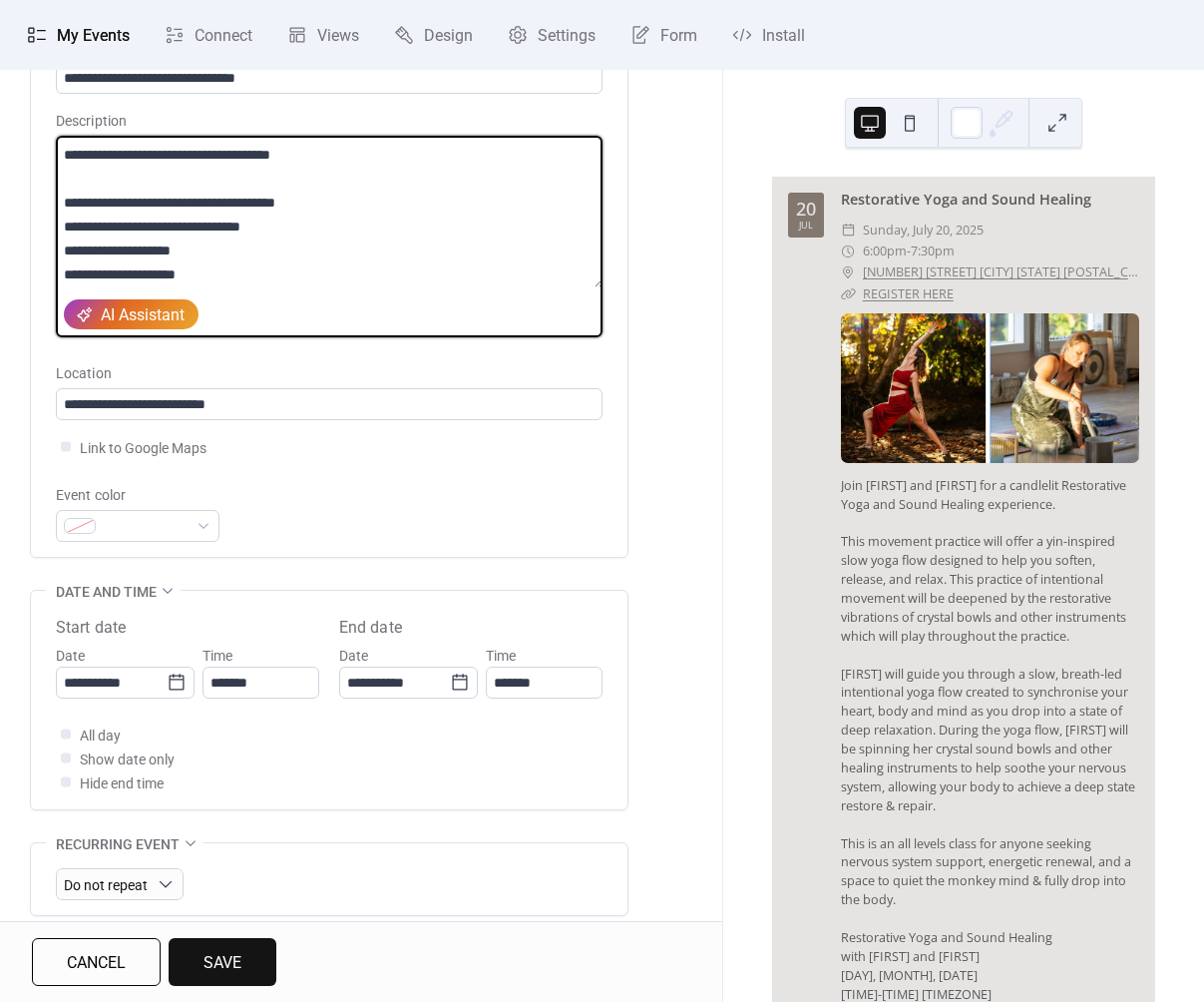 scroll, scrollTop: 0, scrollLeft: 0, axis: both 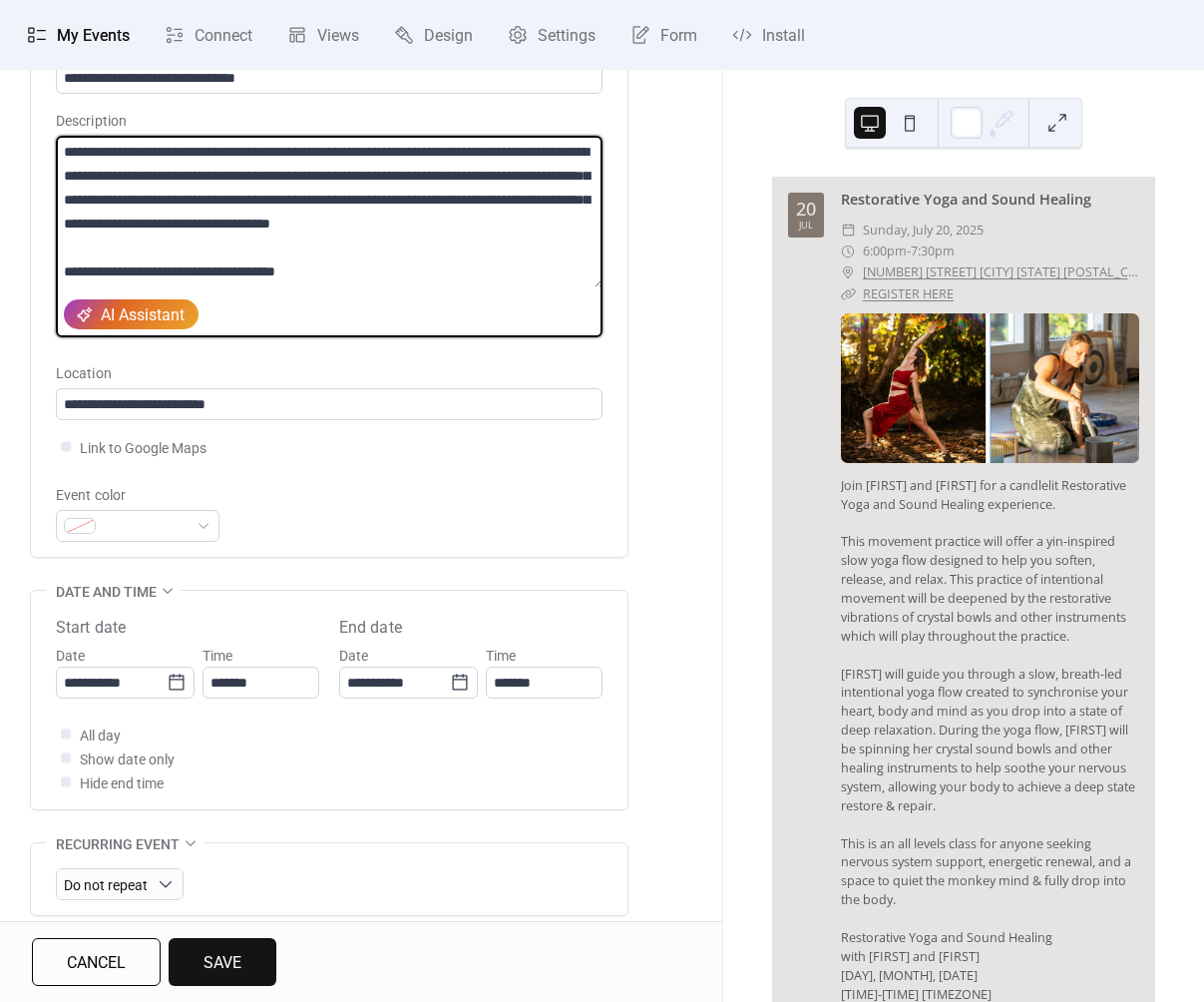 type on "**********" 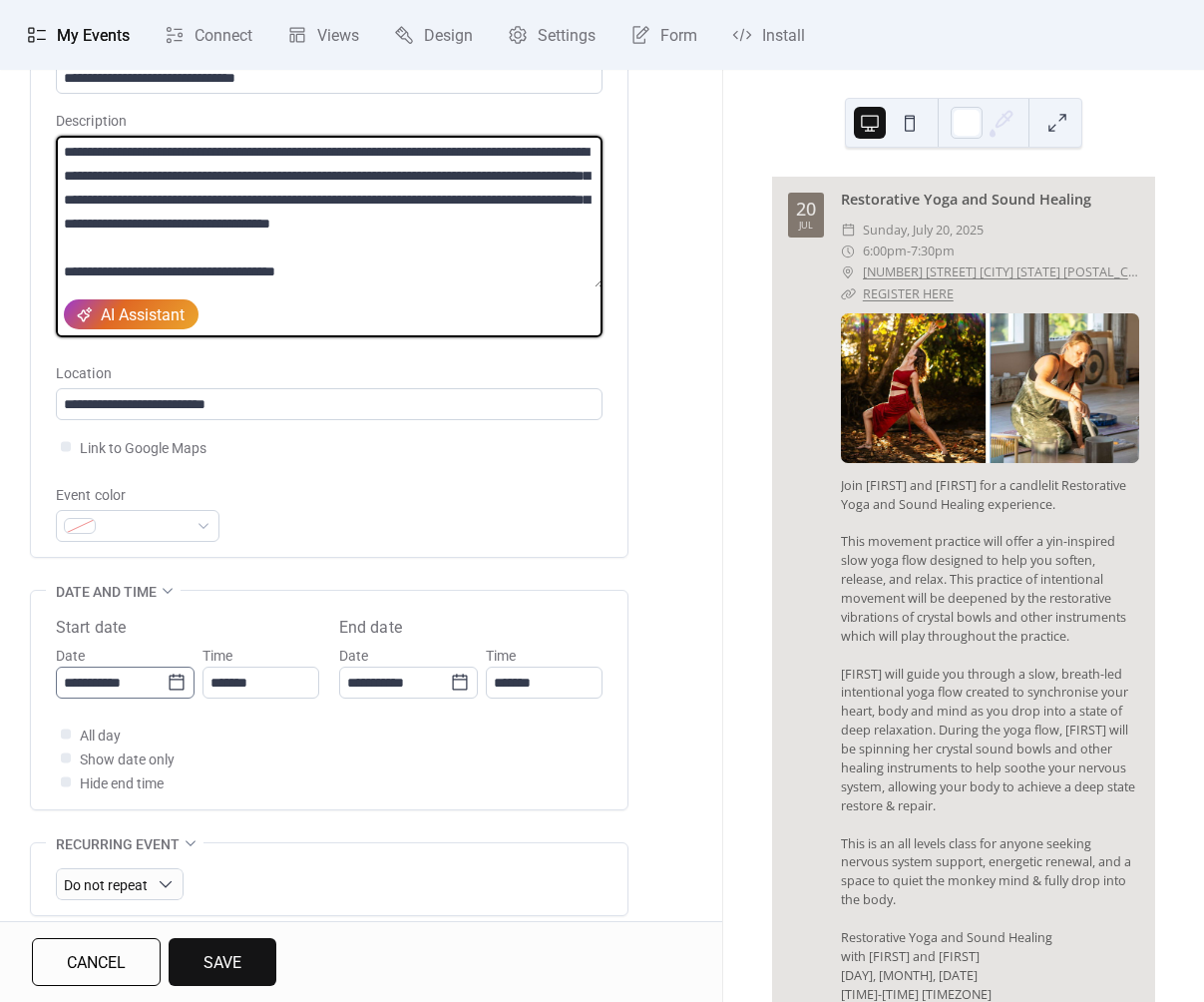 click 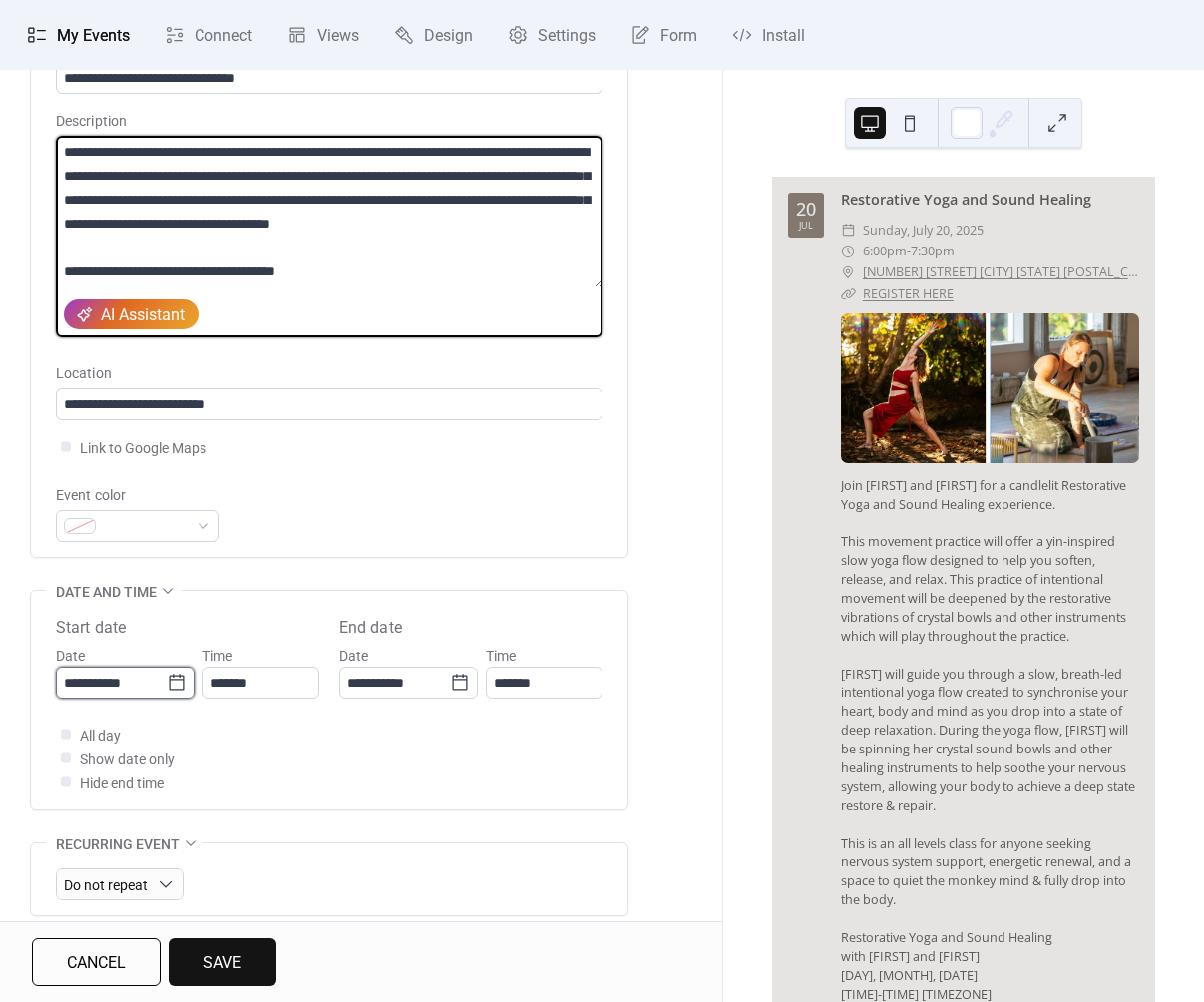 click on "**********" at bounding box center [111, 683] 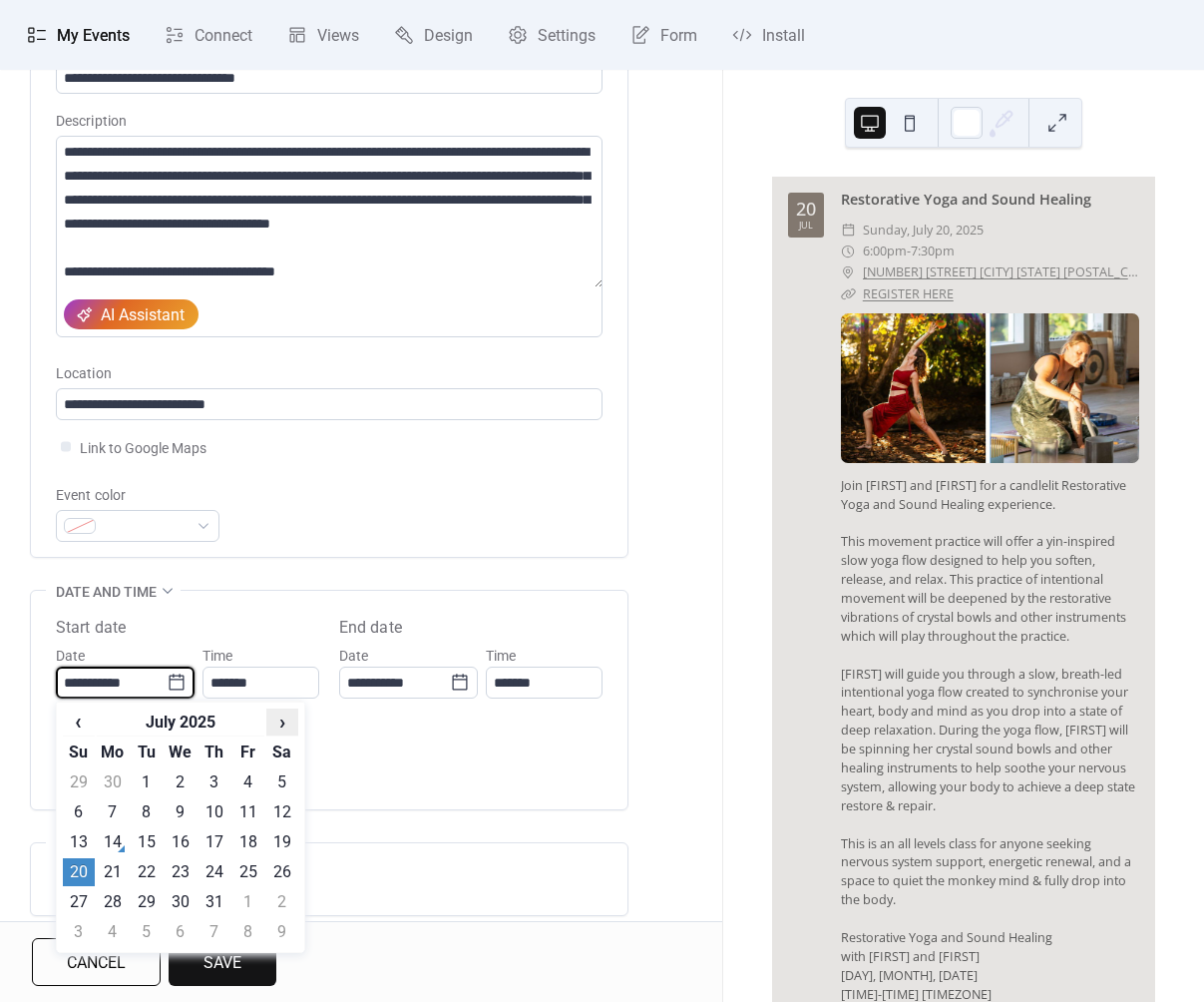 click on "›" at bounding box center [282, 722] 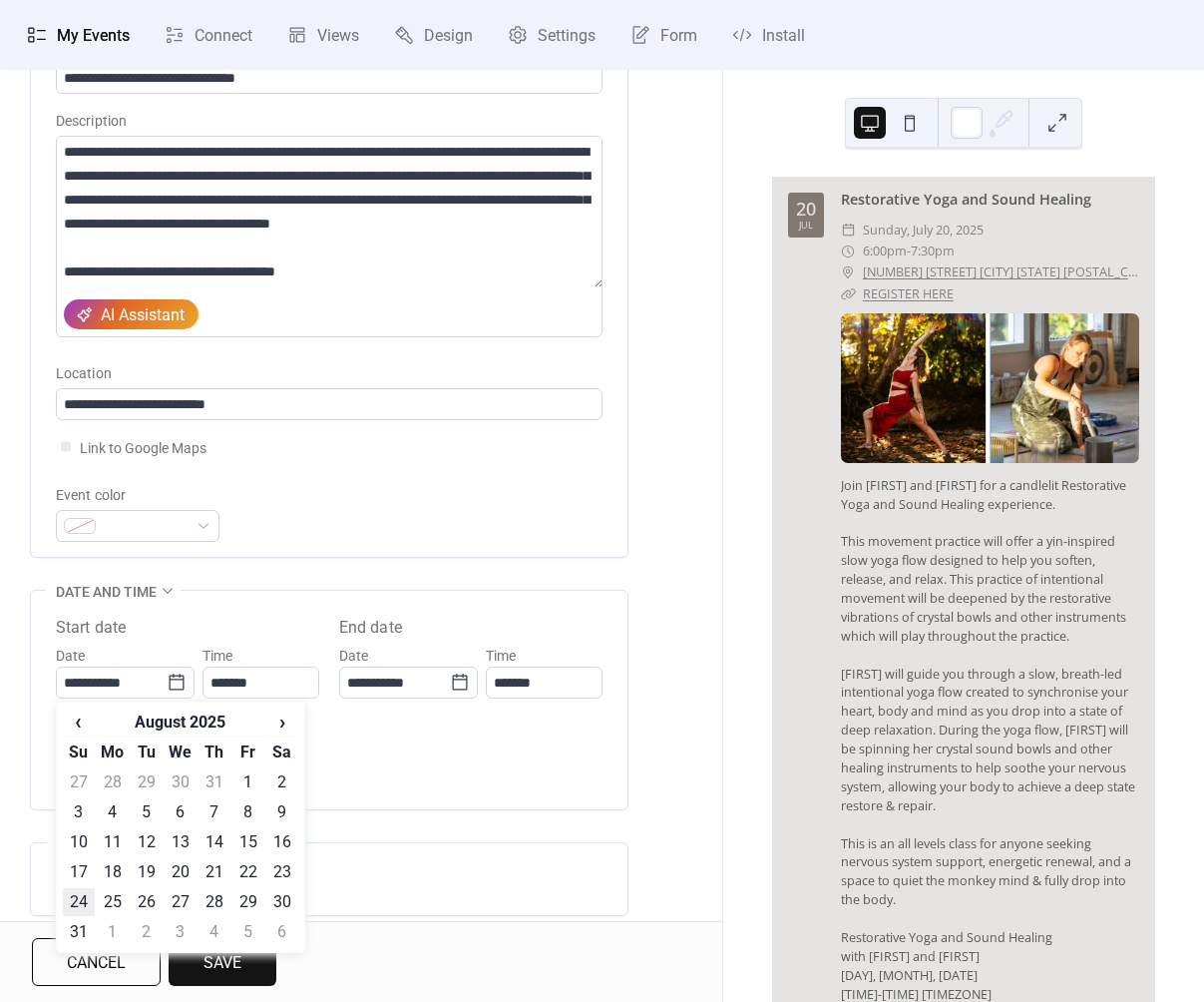 click on "24" at bounding box center [79, 902] 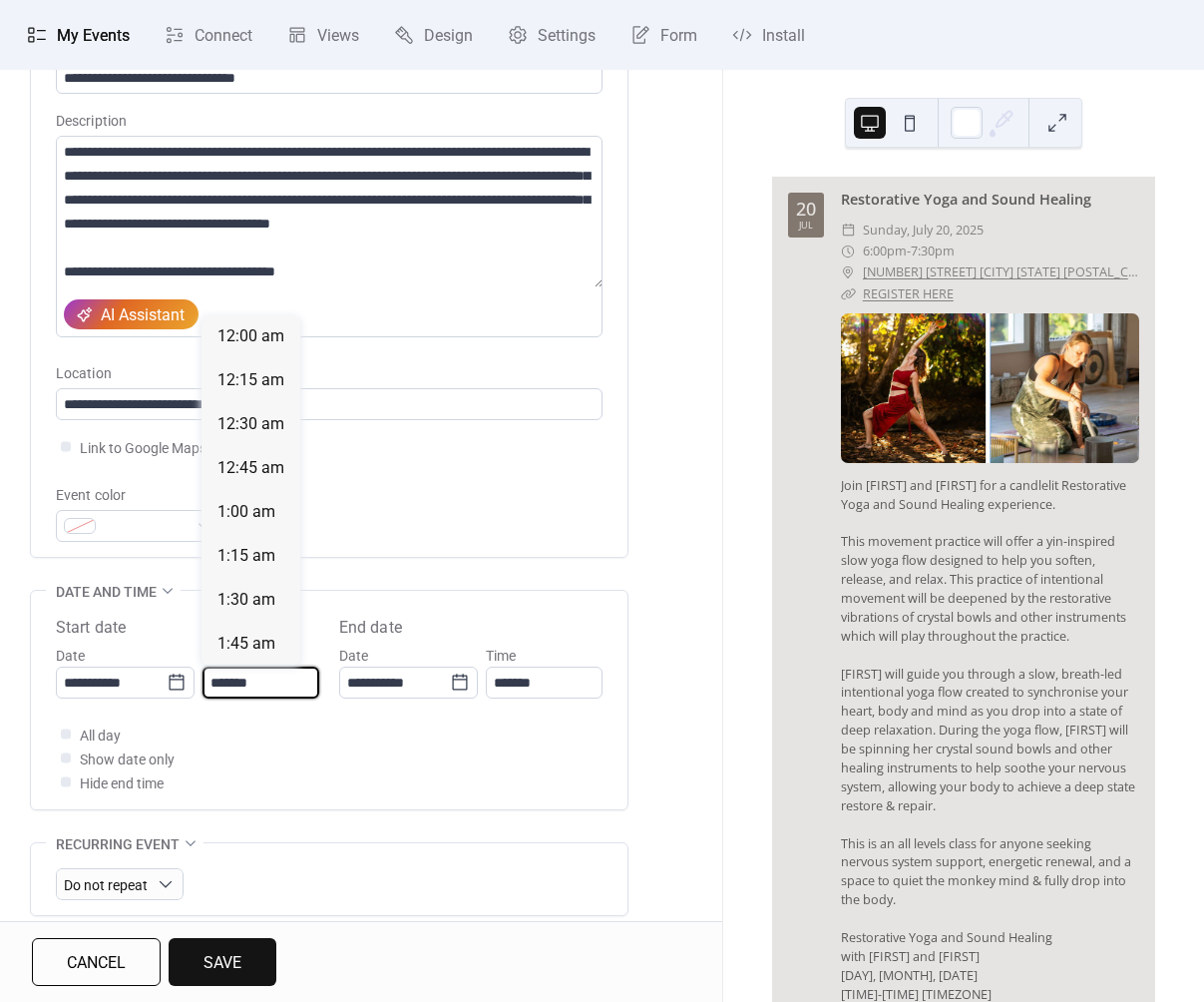 click on "*******" at bounding box center [260, 683] 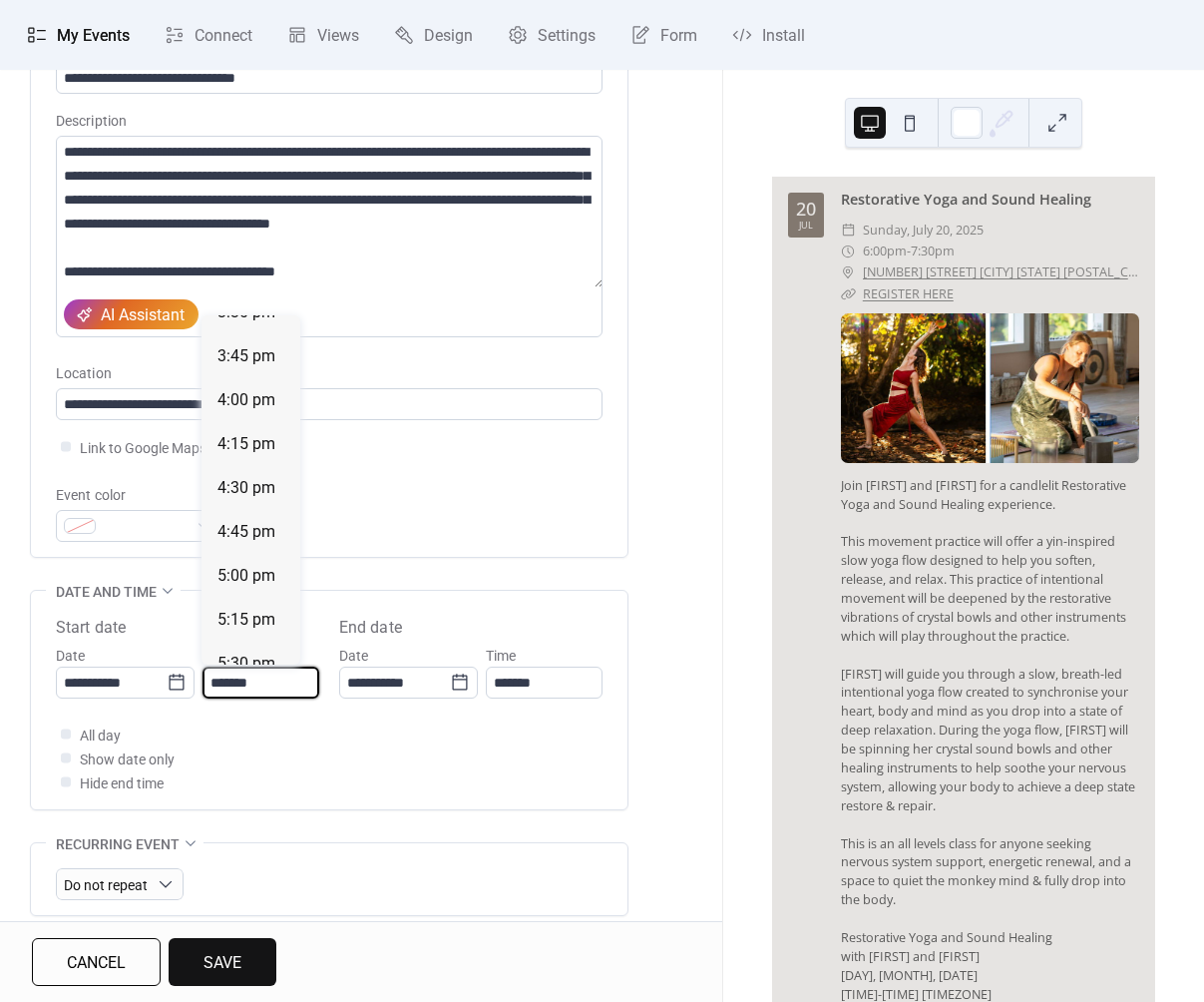 scroll, scrollTop: 2735, scrollLeft: 0, axis: vertical 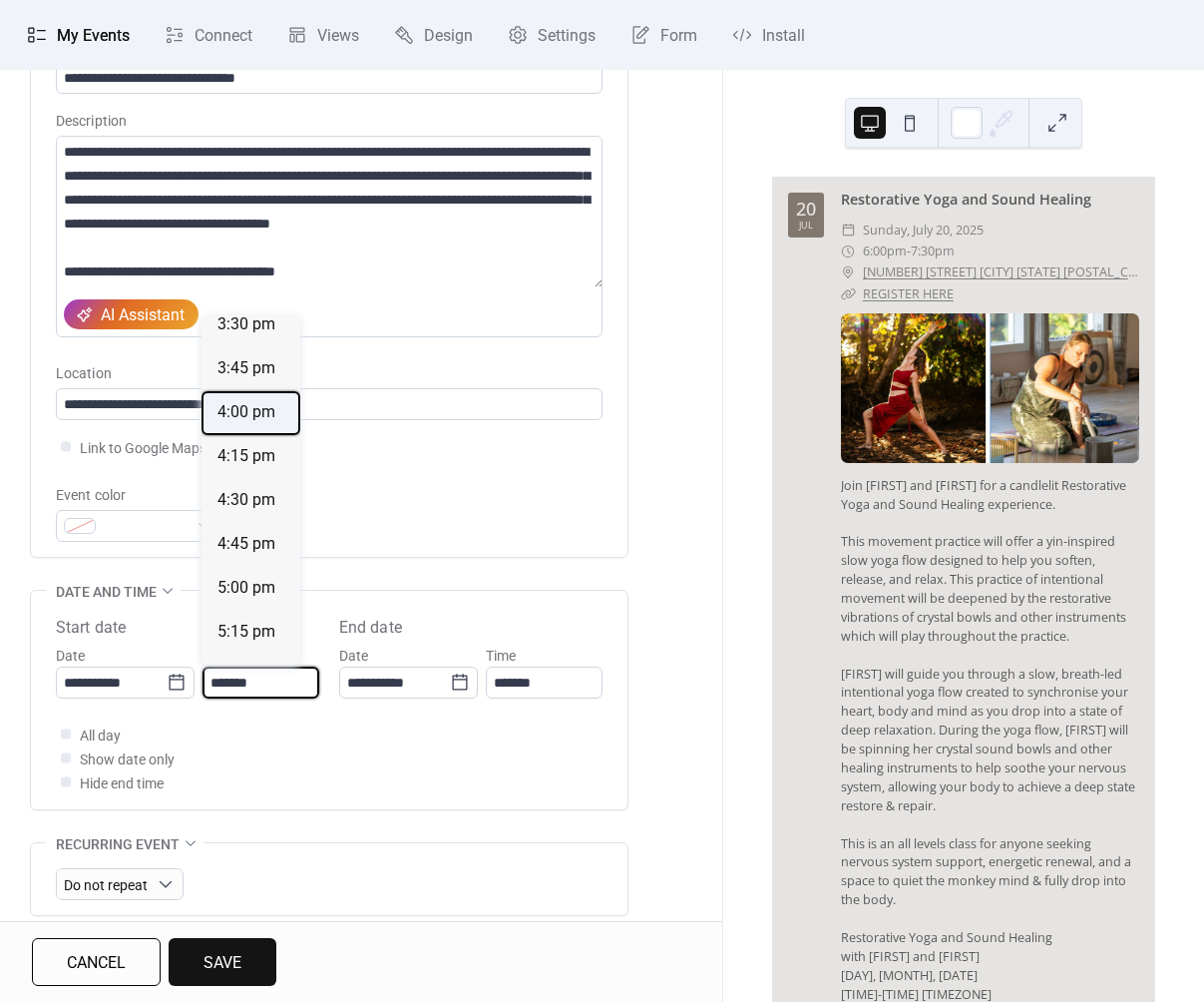 click on "4:00 pm" at bounding box center [246, 412] 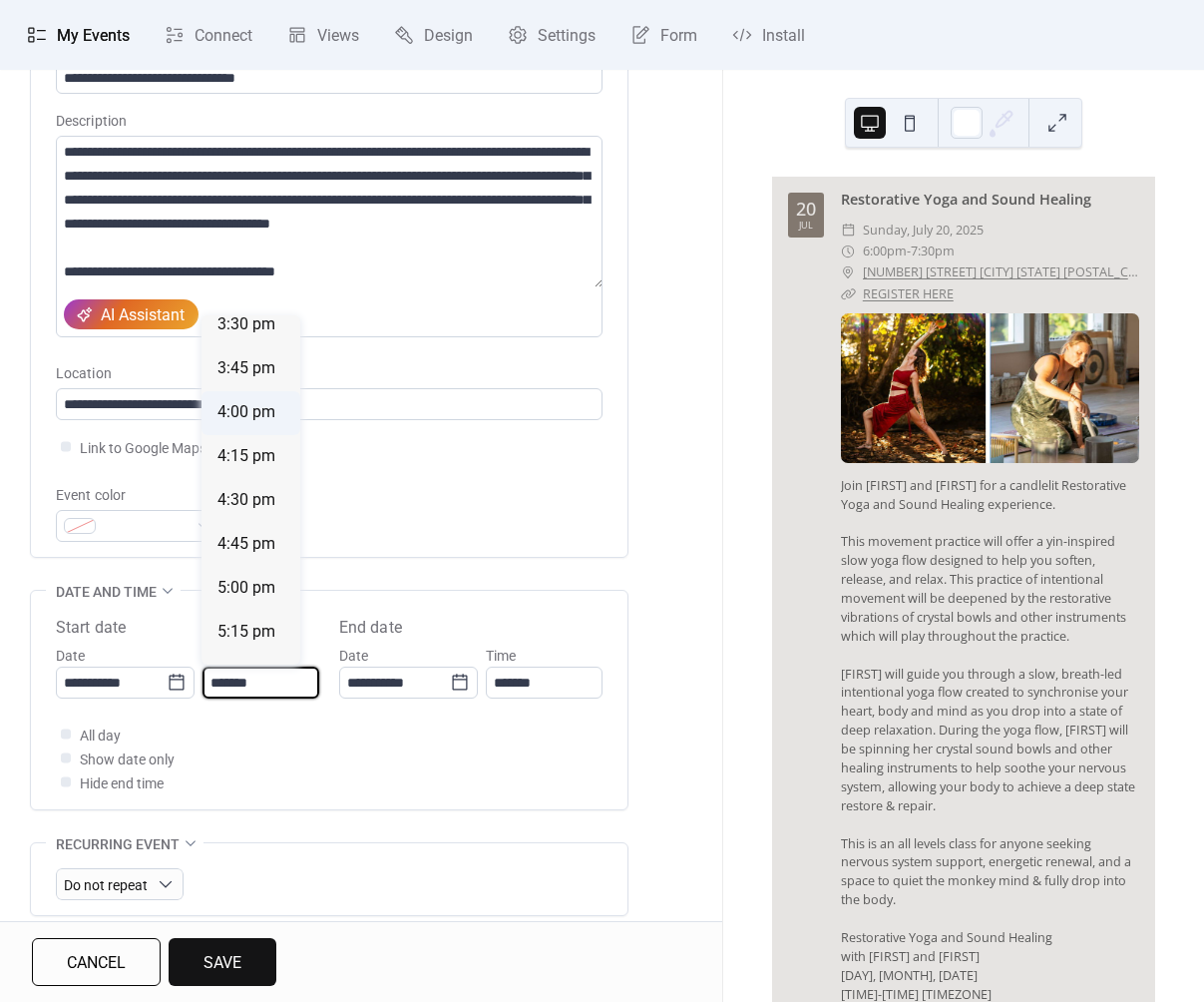type on "*******" 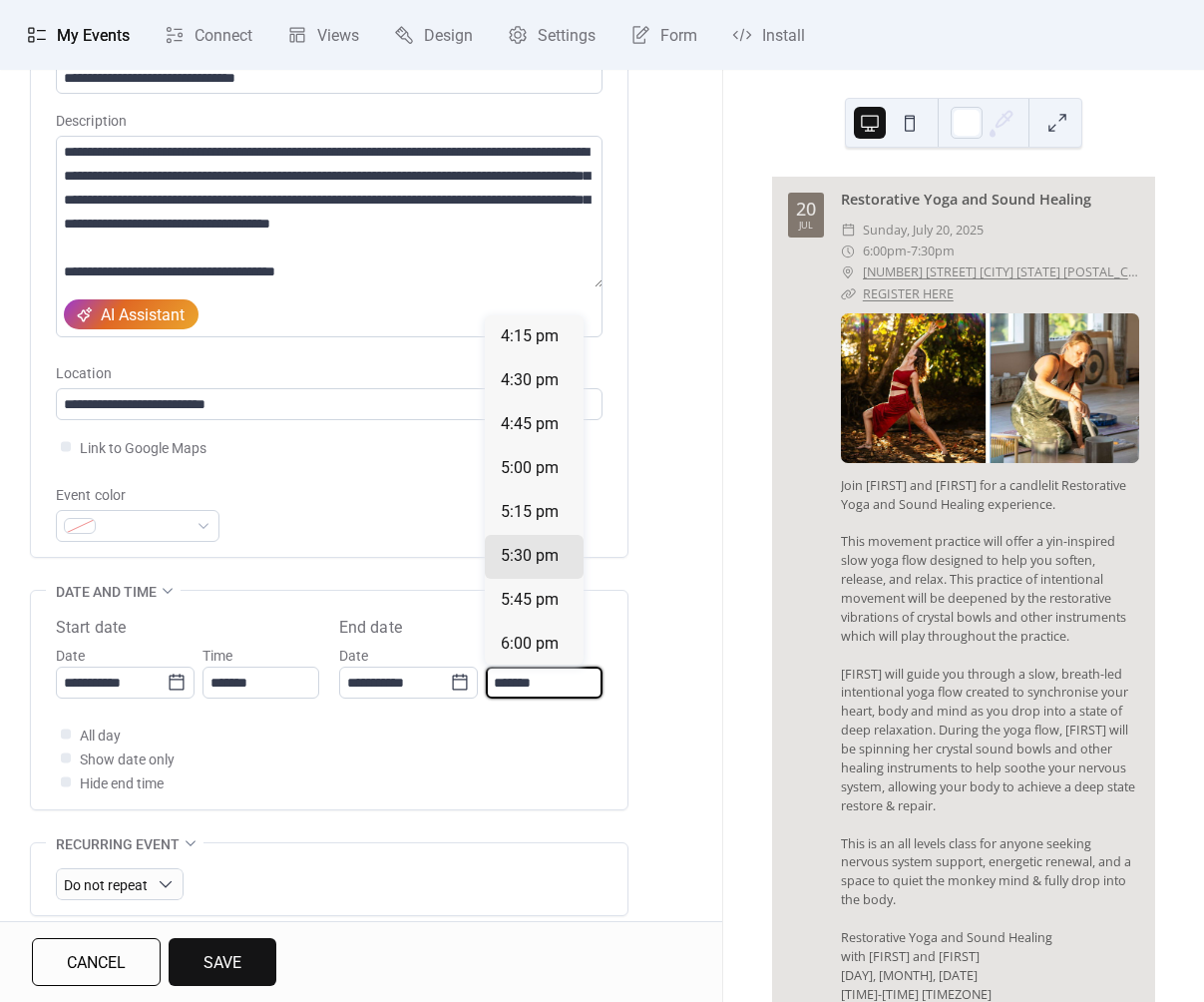 click on "*******" at bounding box center (544, 683) 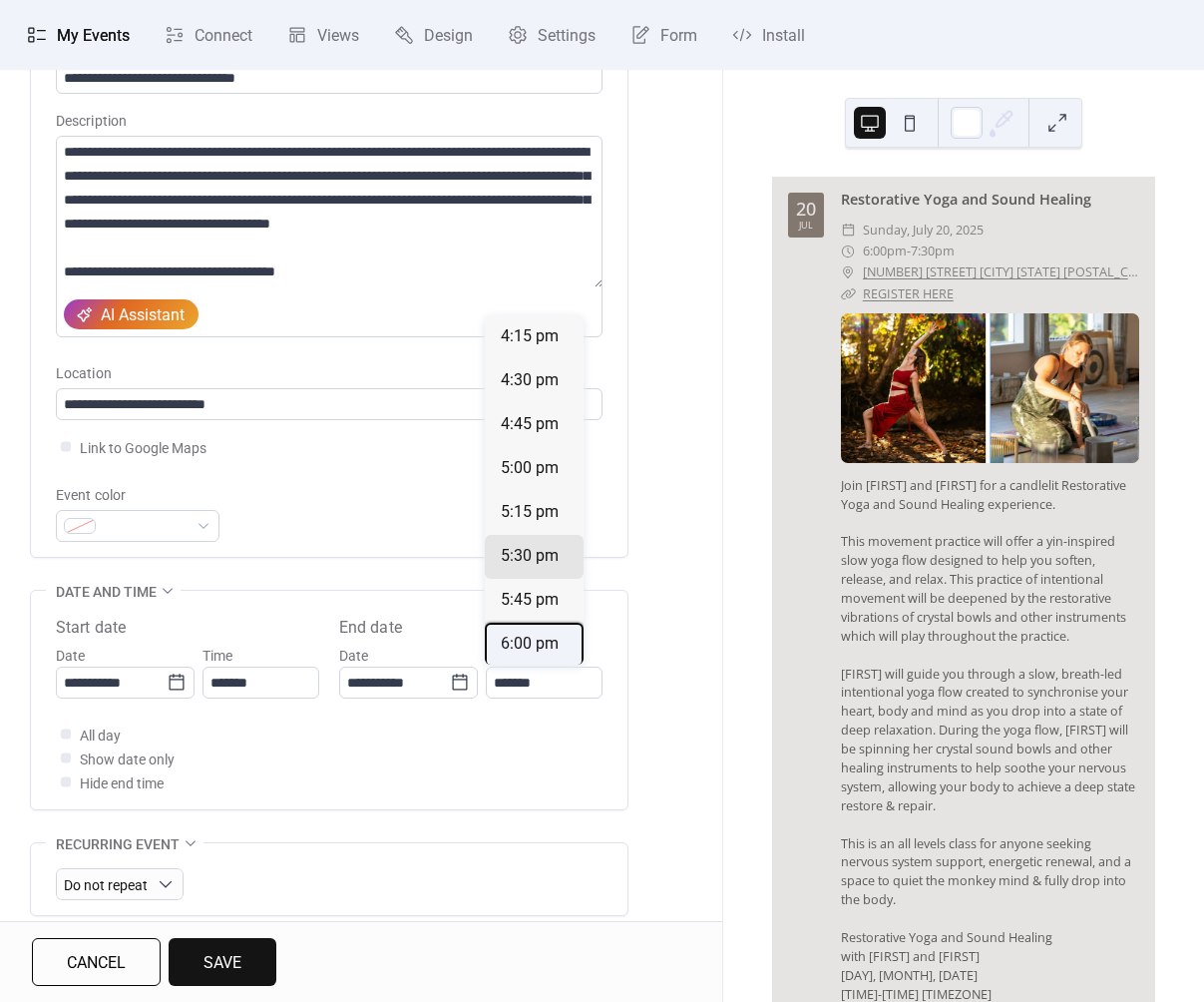 click on "6:00 pm" at bounding box center [530, 644] 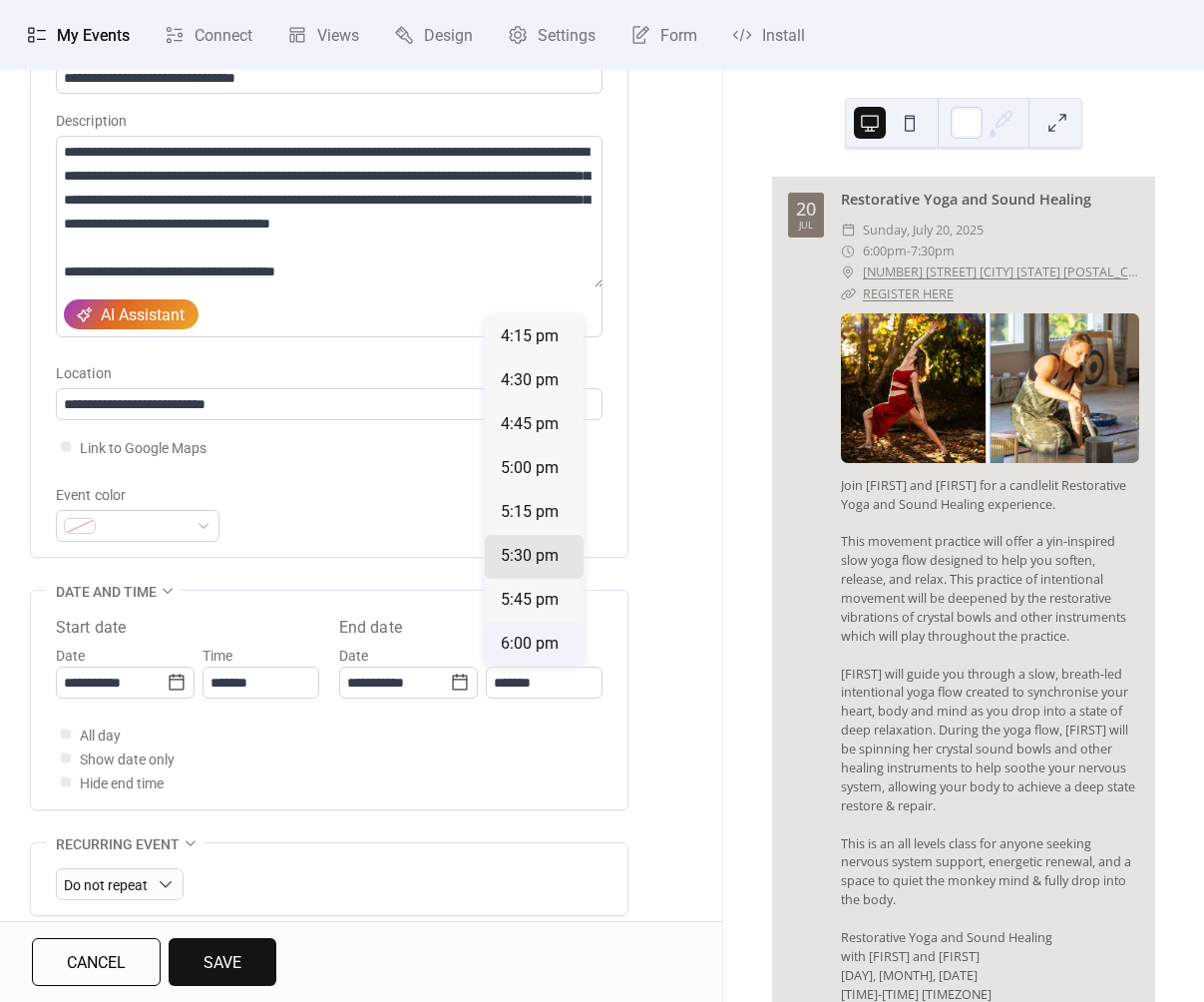 type on "*******" 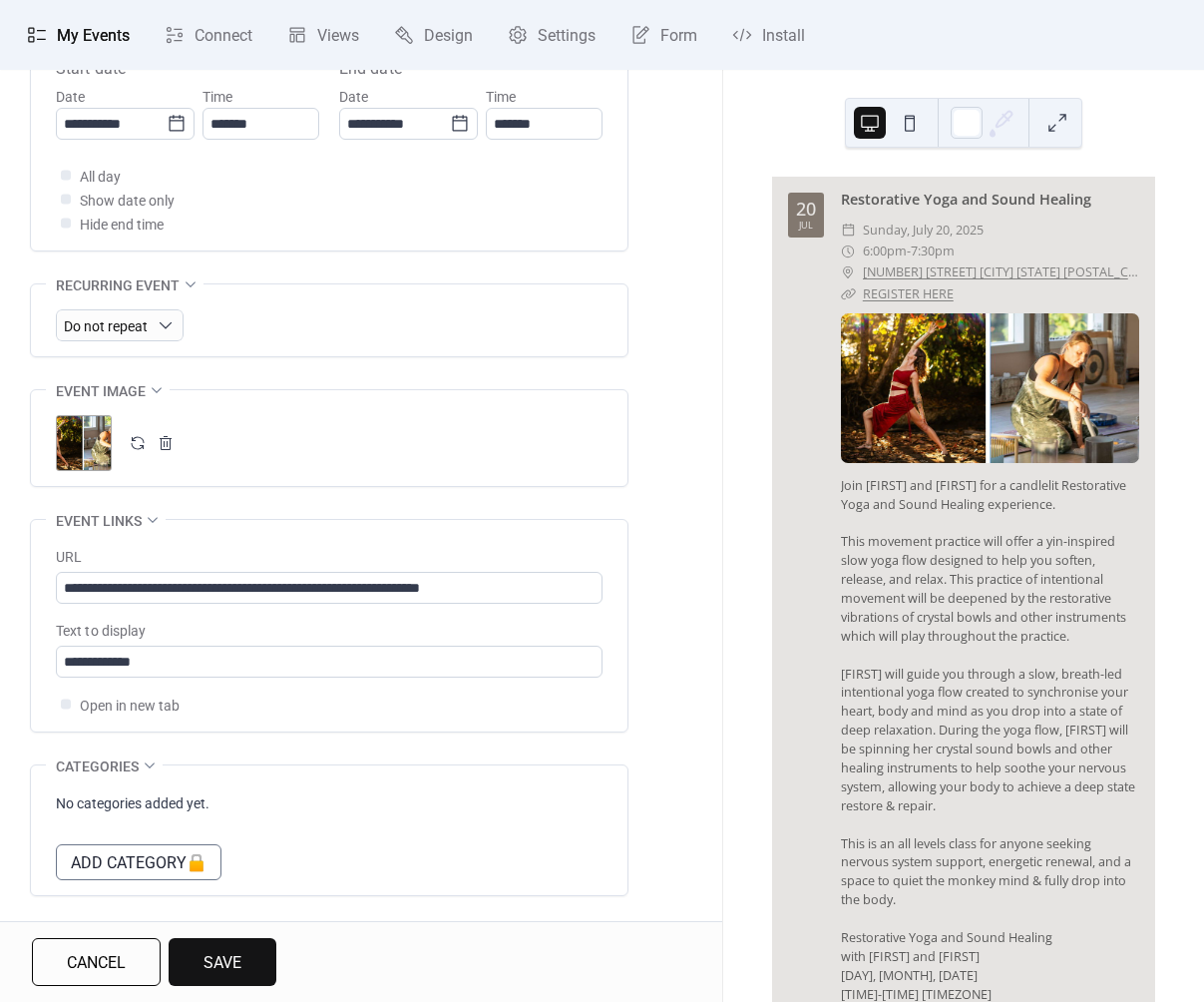 scroll, scrollTop: 741, scrollLeft: 0, axis: vertical 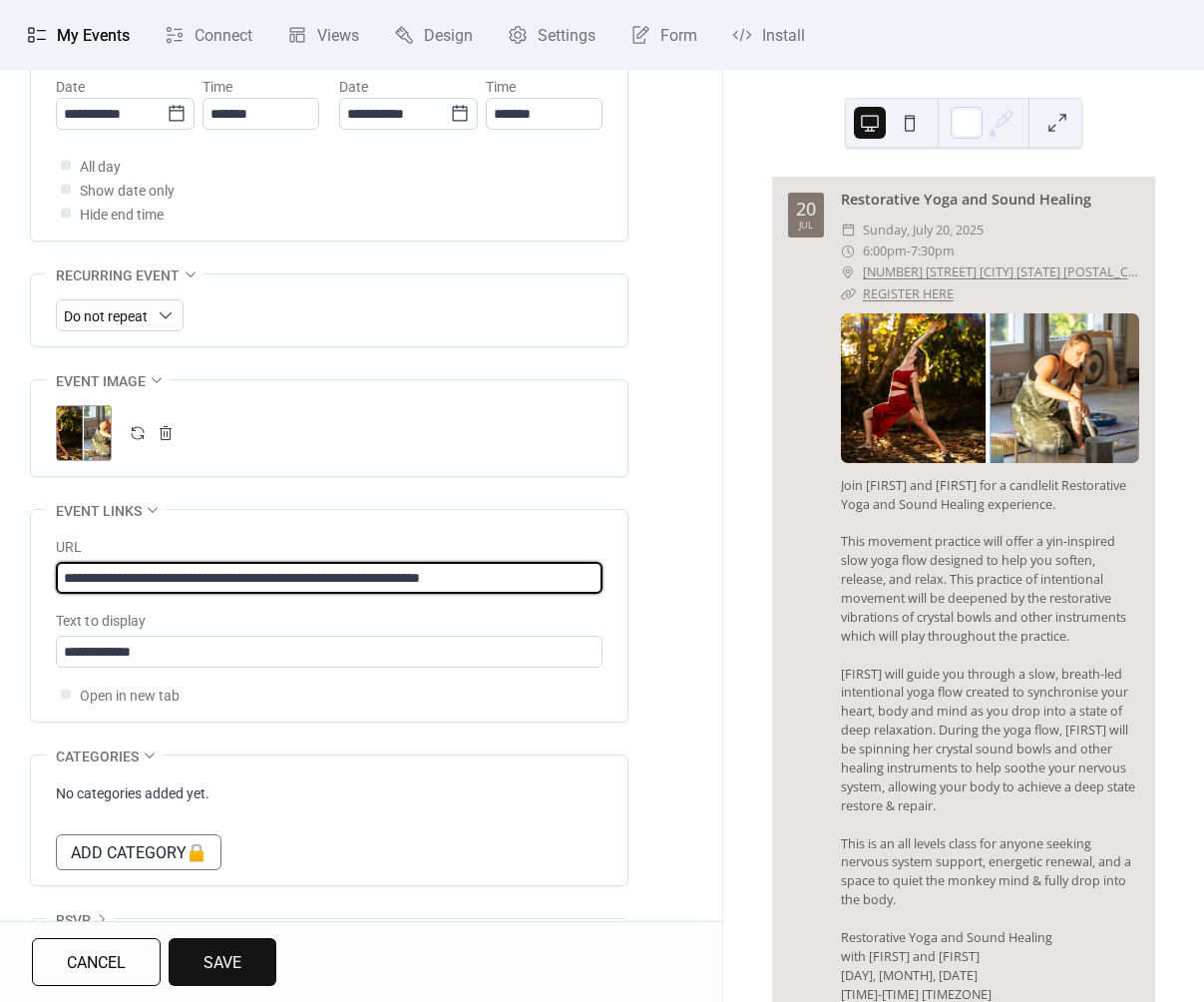 click on "**********" at bounding box center [329, 578] 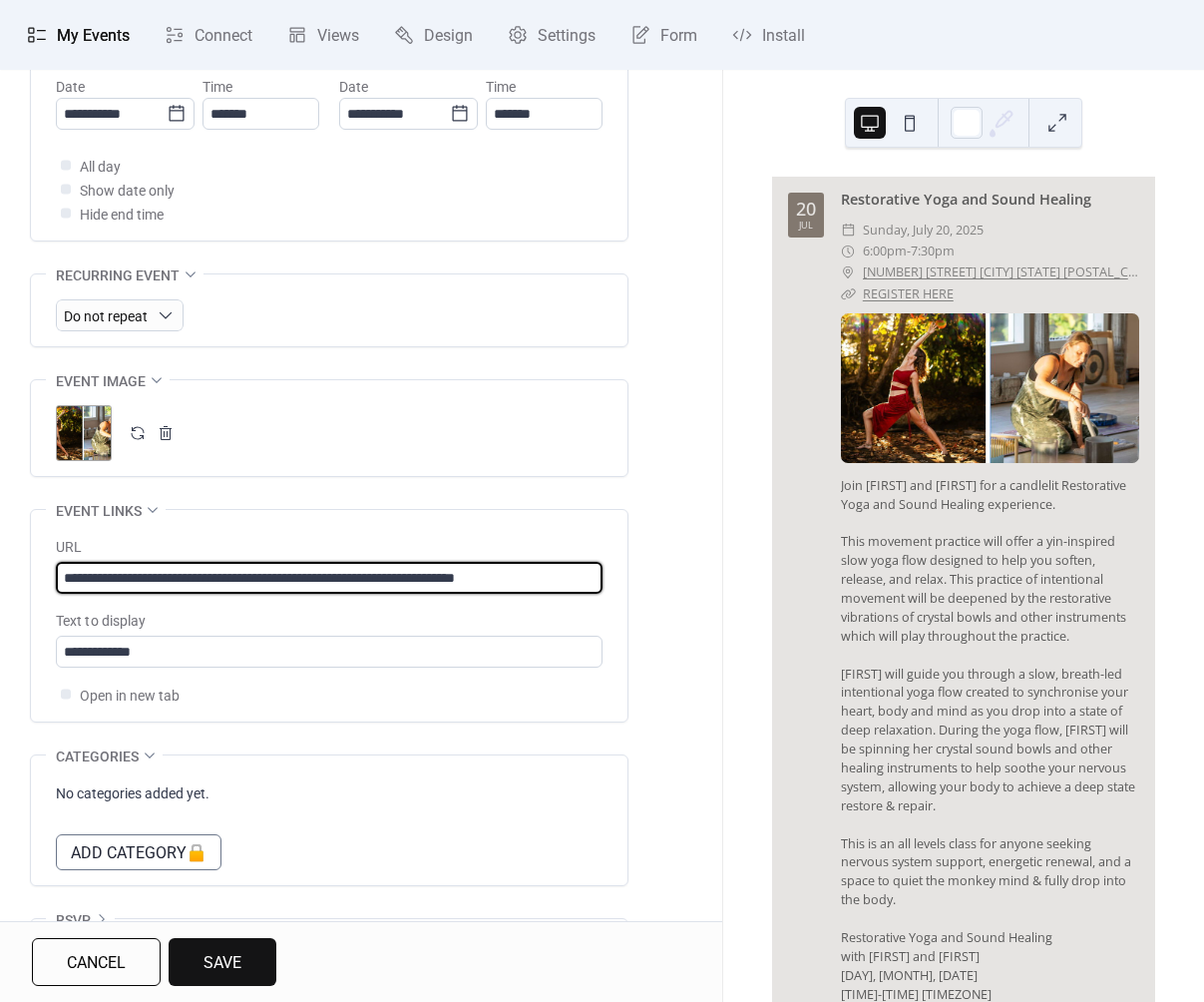 type on "**********" 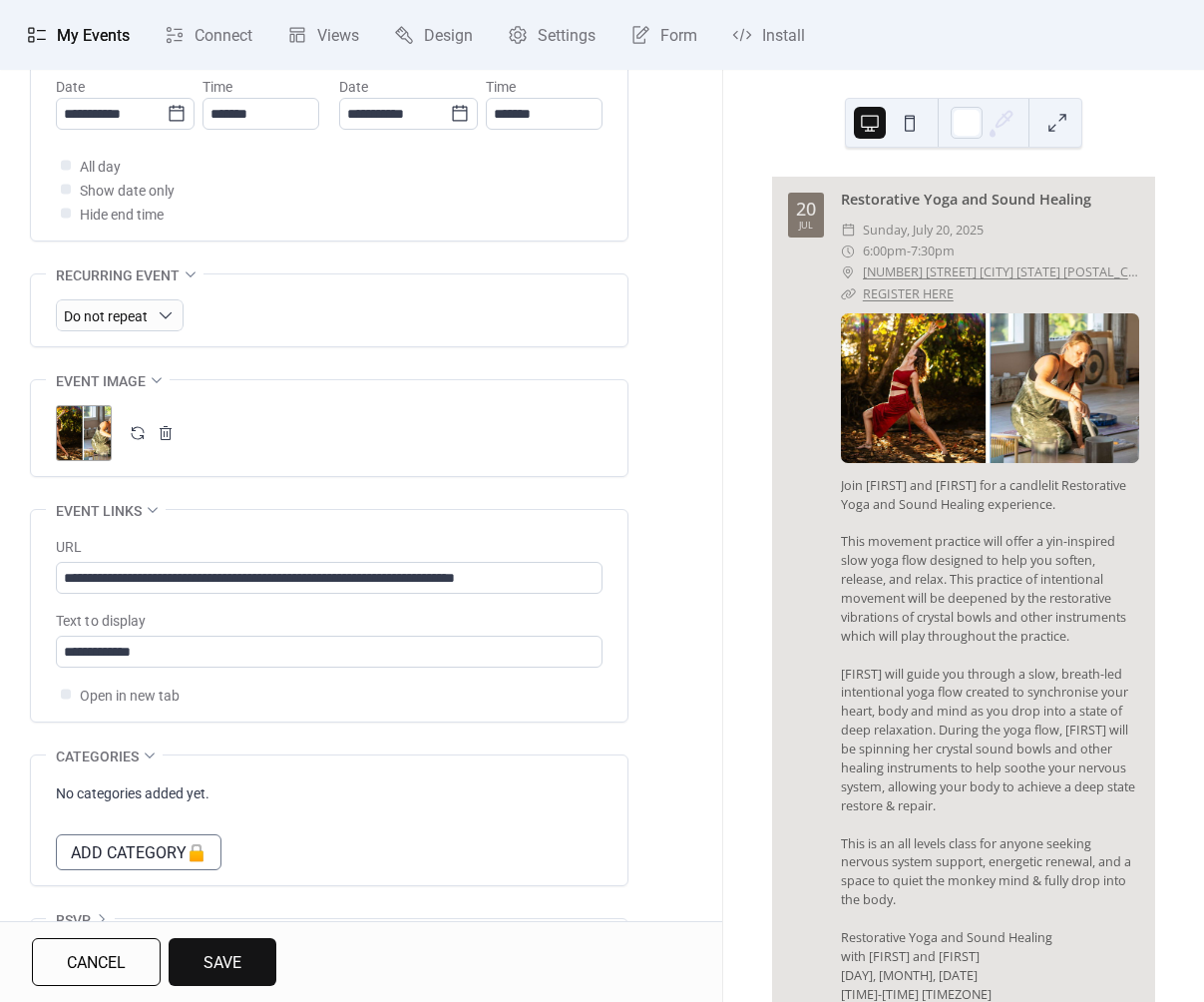 click at bounding box center [166, 433] 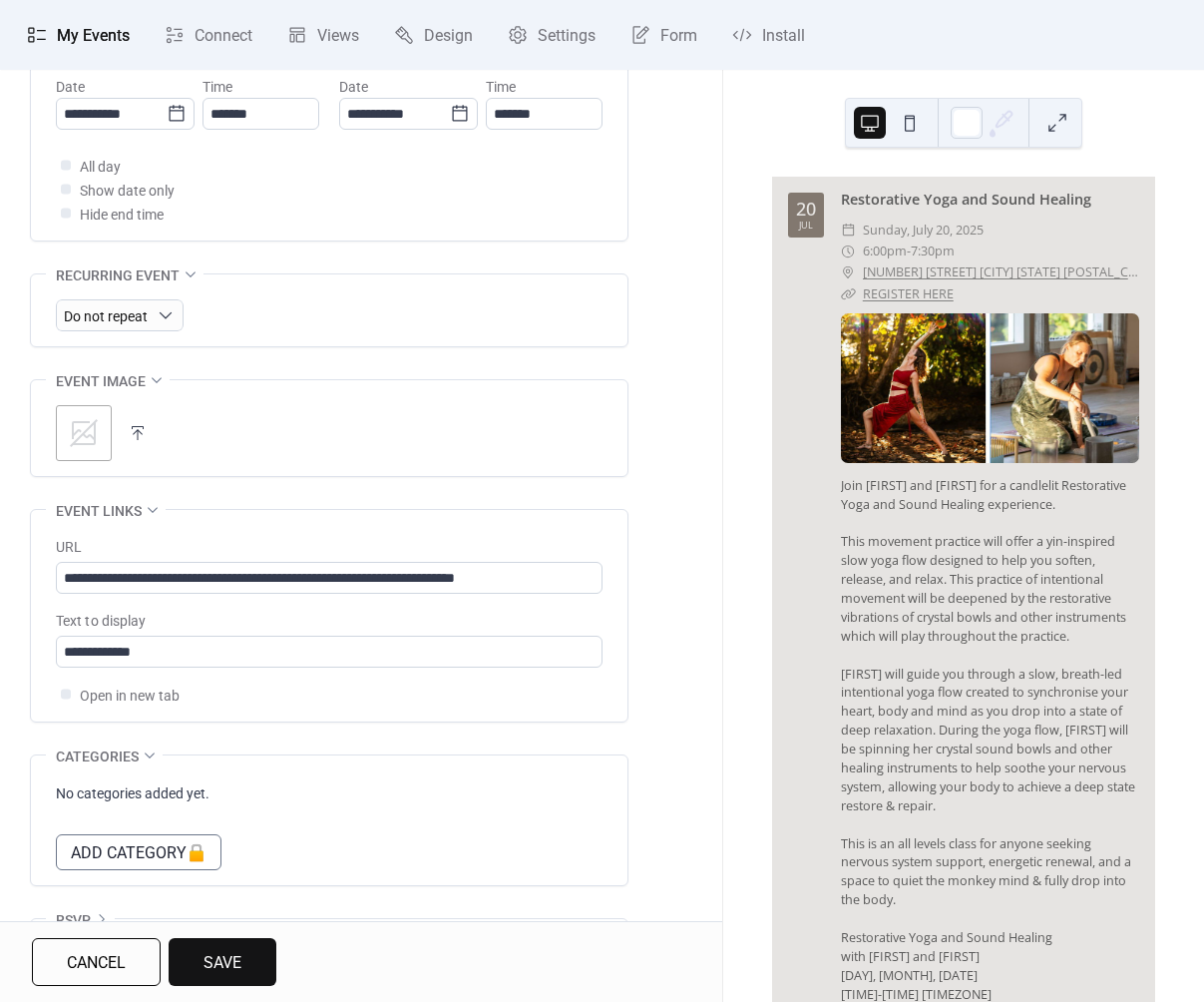 click 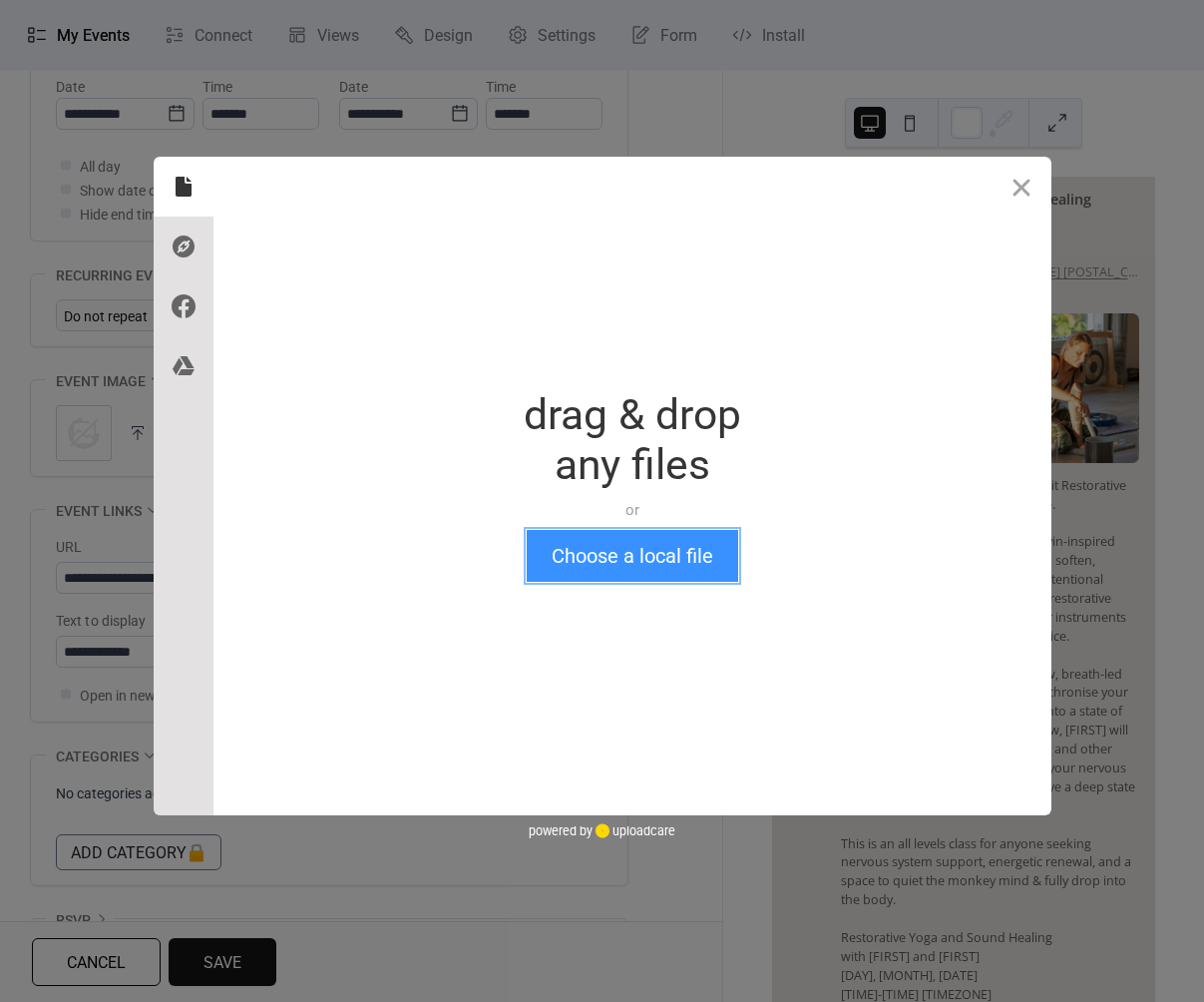 click on "Choose a local file" at bounding box center [632, 556] 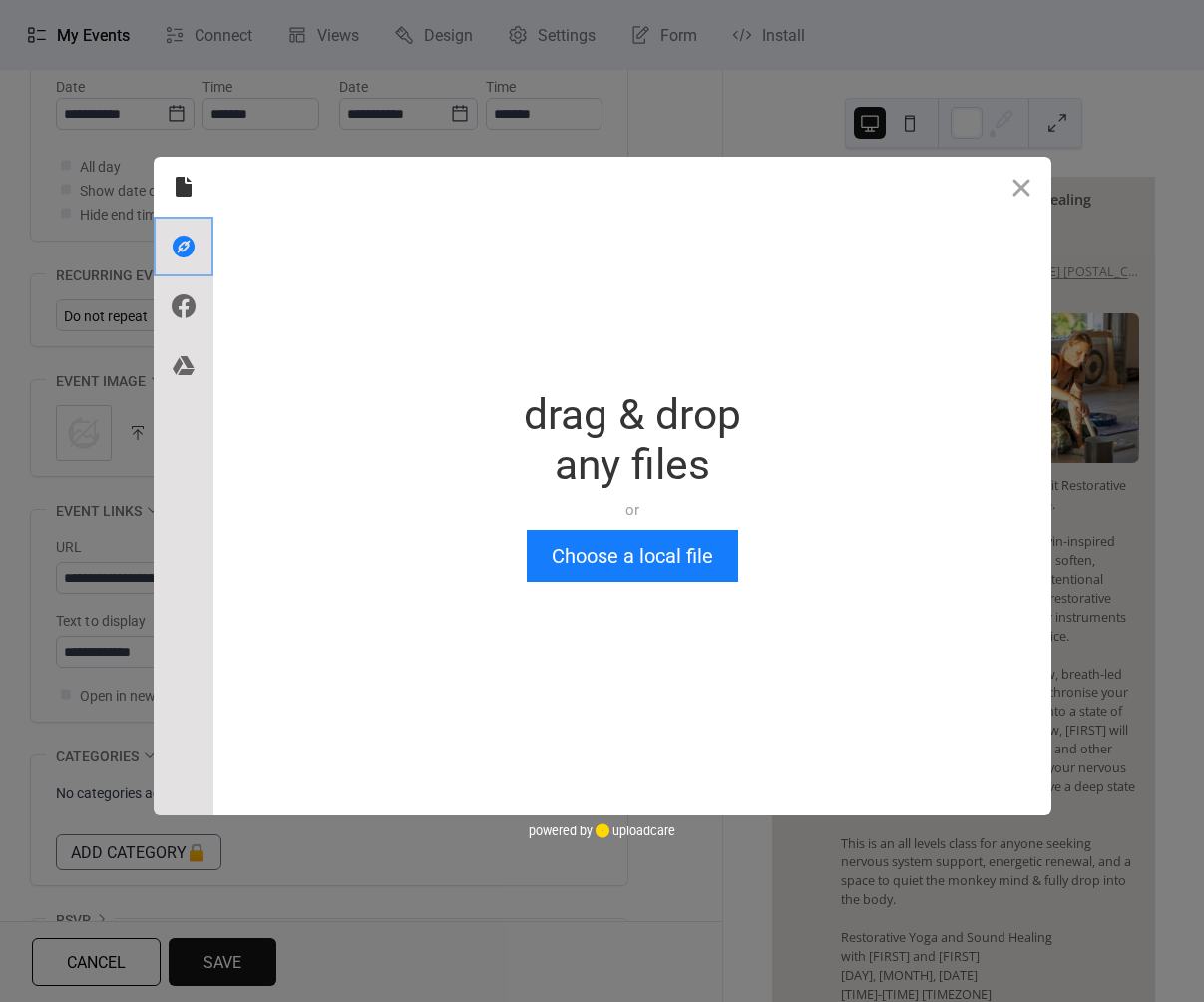 click 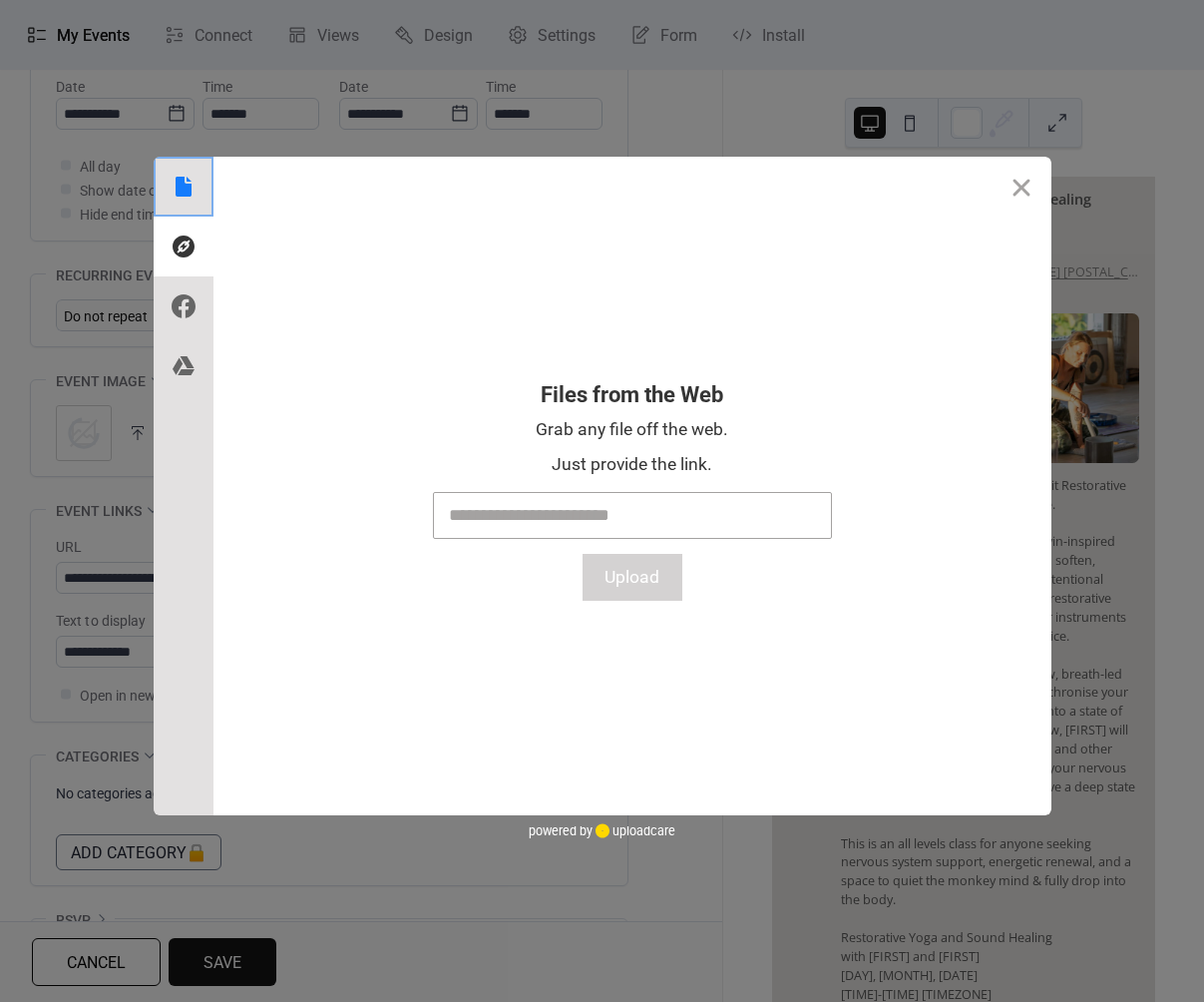 click 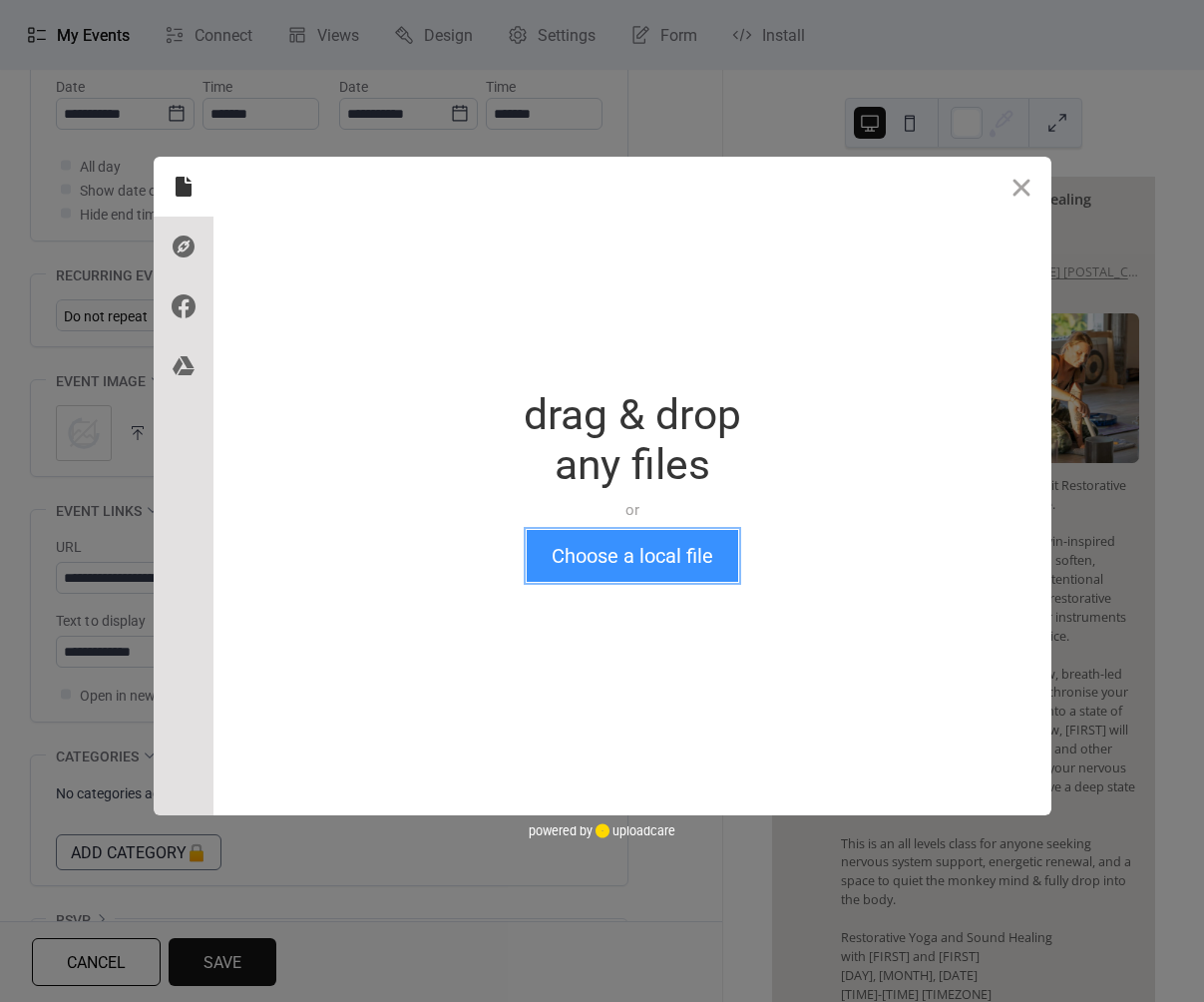 click on "Choose a local file" at bounding box center (632, 556) 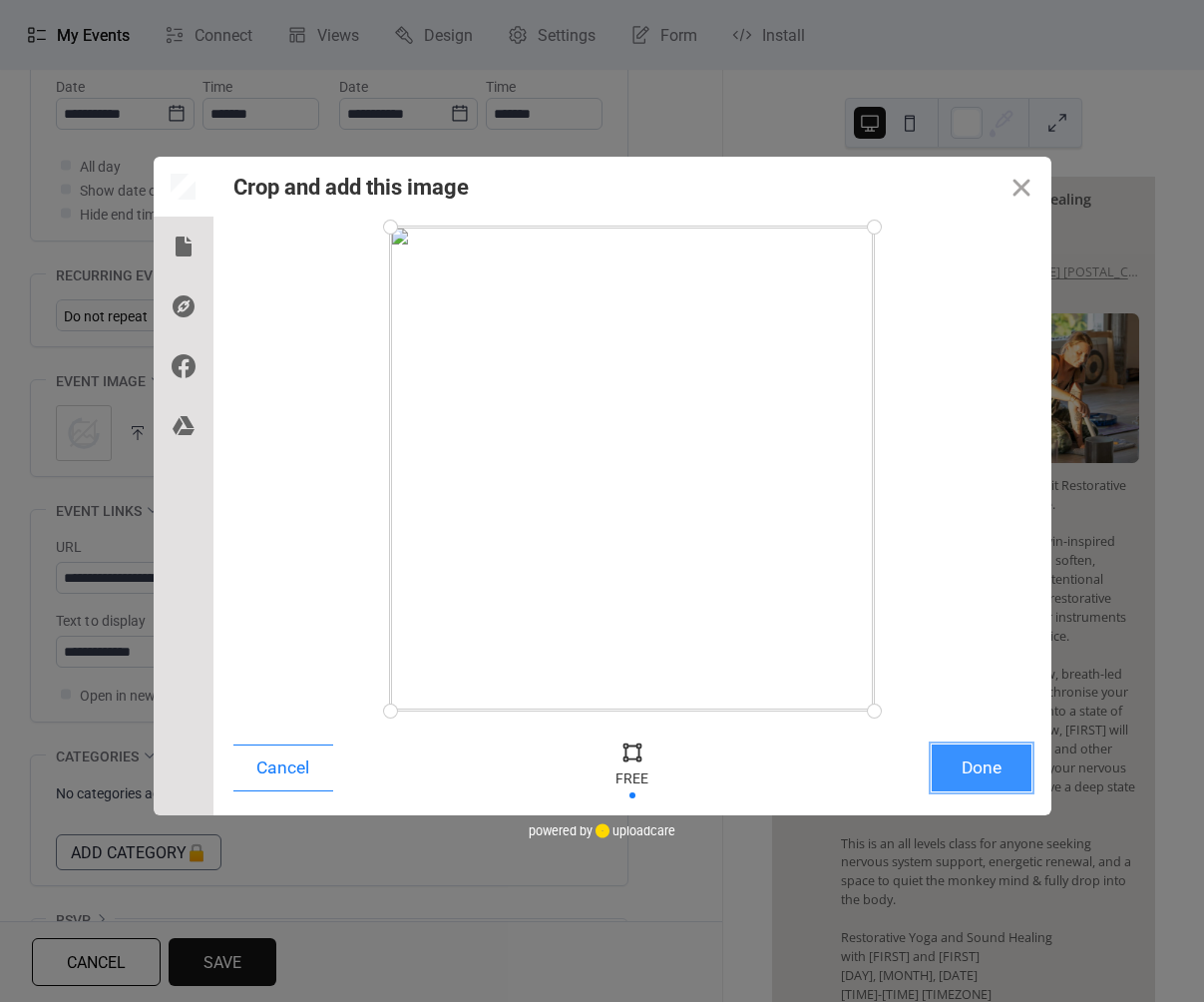 click on "Done" at bounding box center [982, 767] 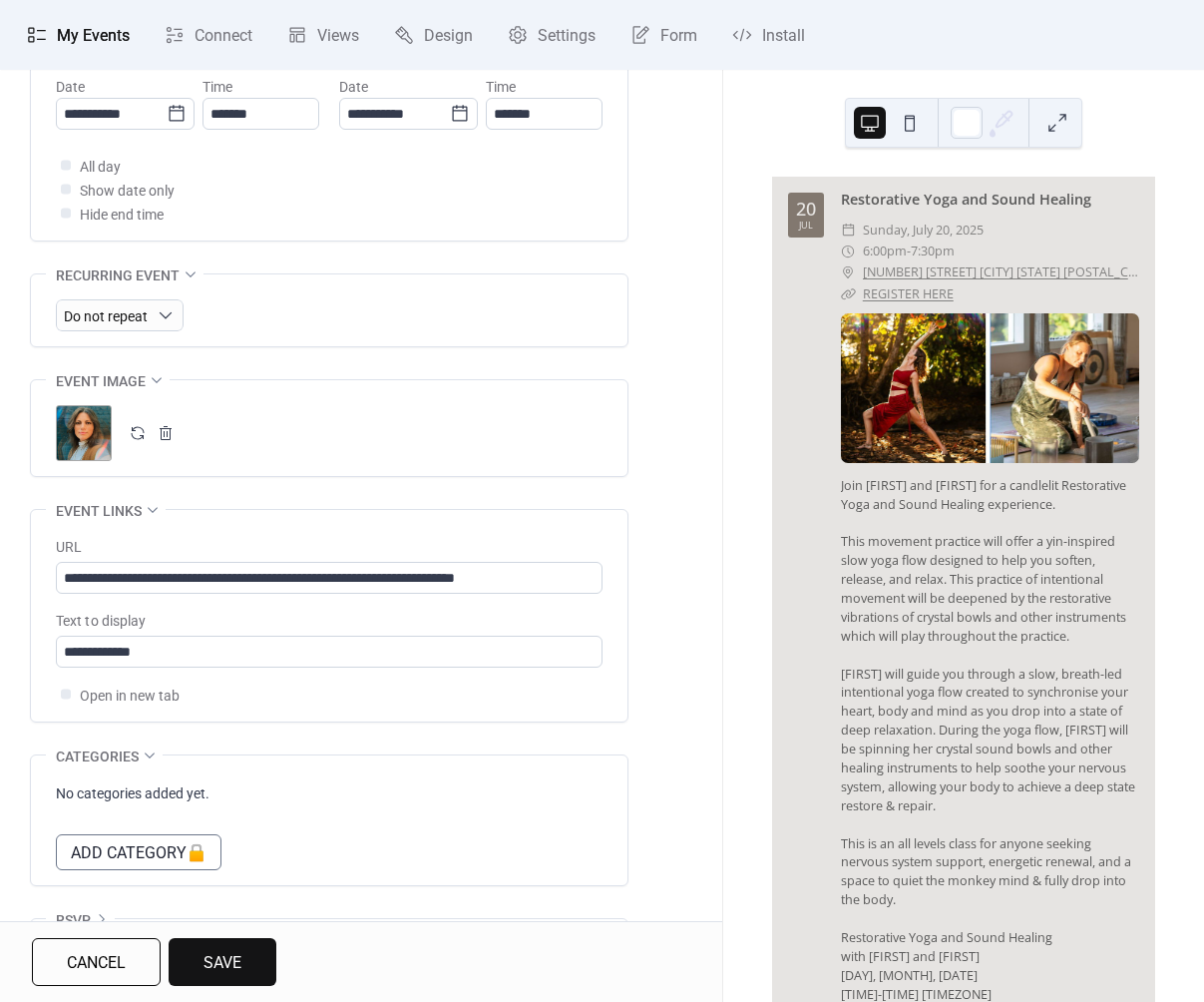 click at bounding box center (166, 433) 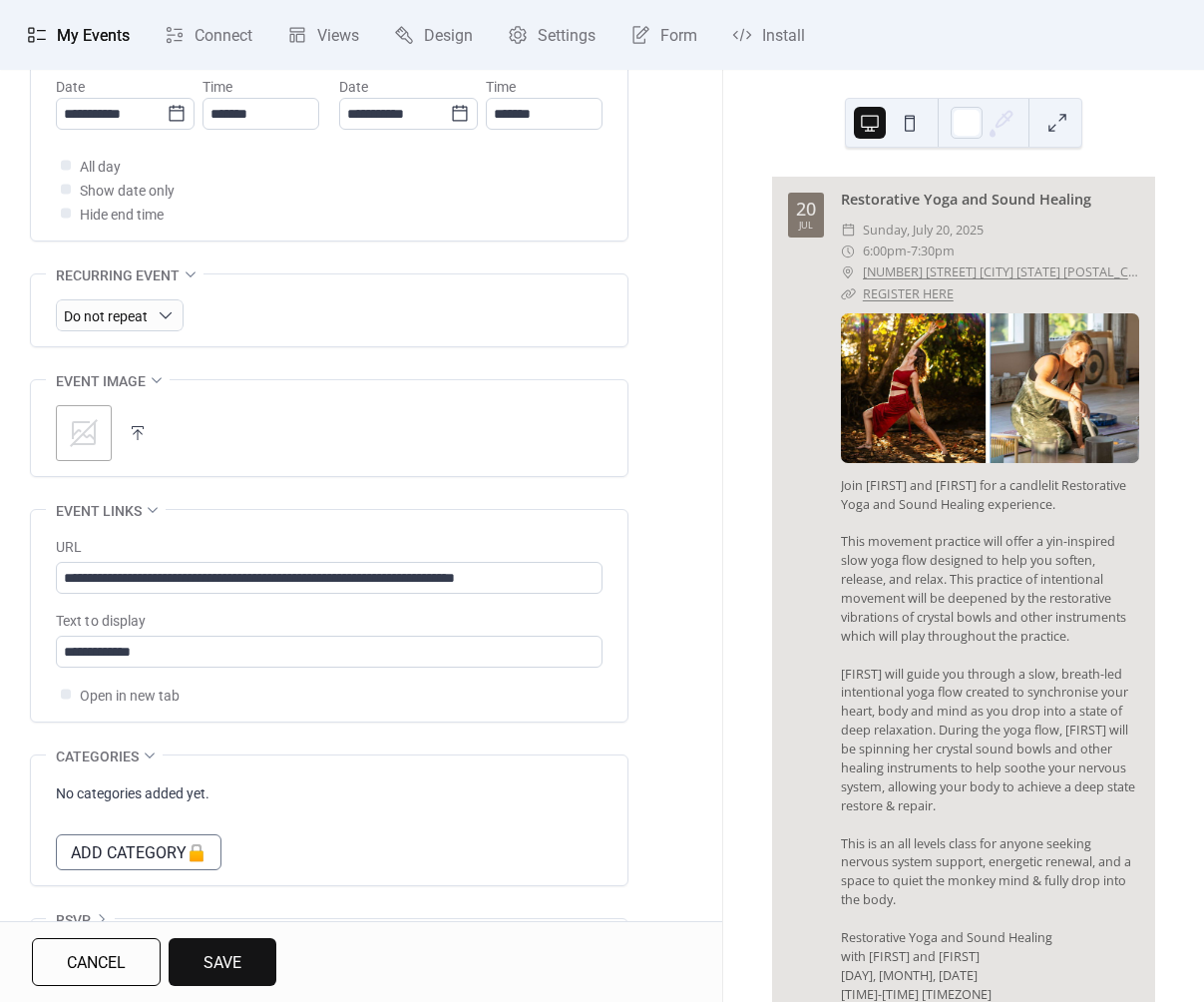 click 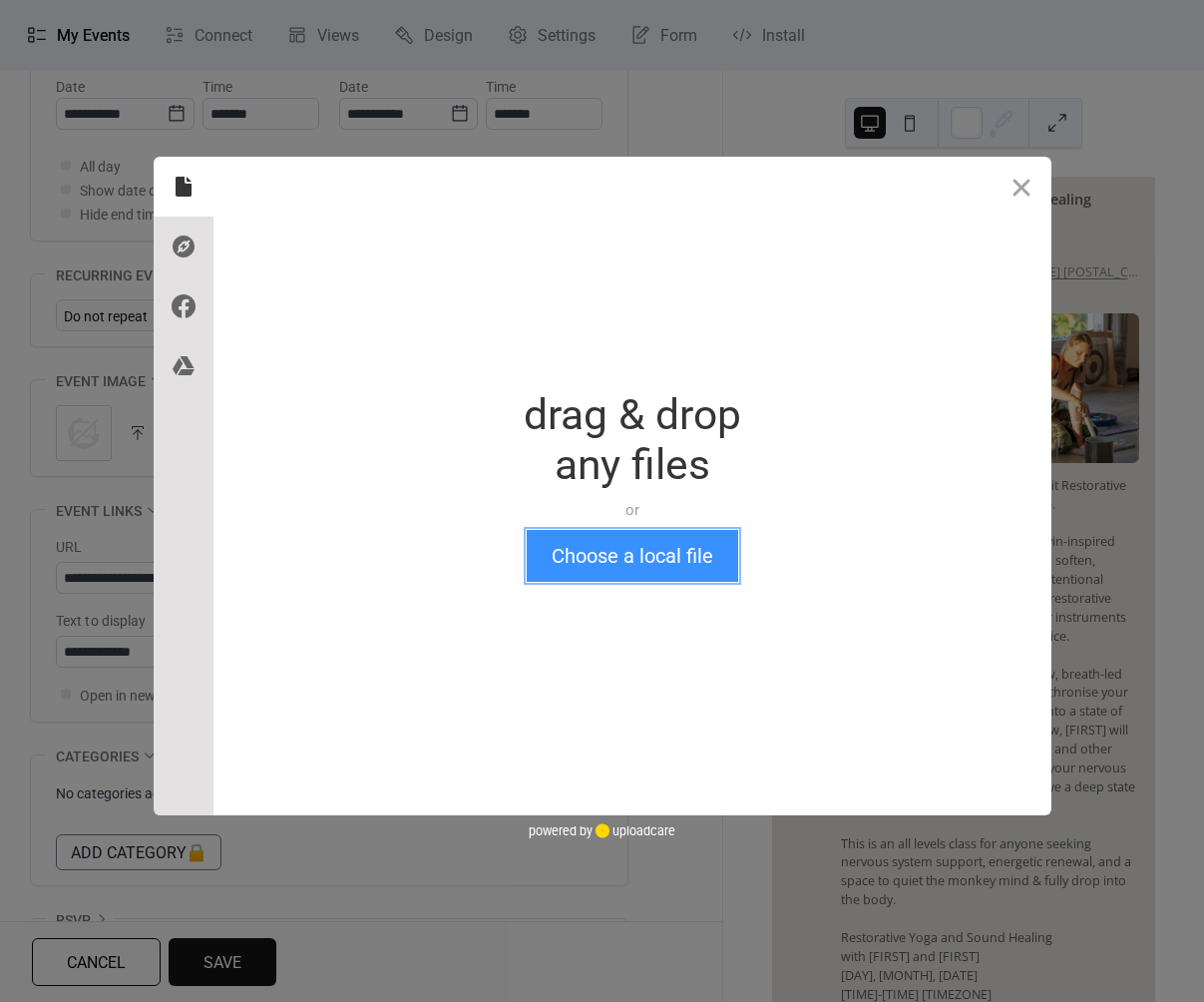 click on "Choose a local file" at bounding box center (632, 556) 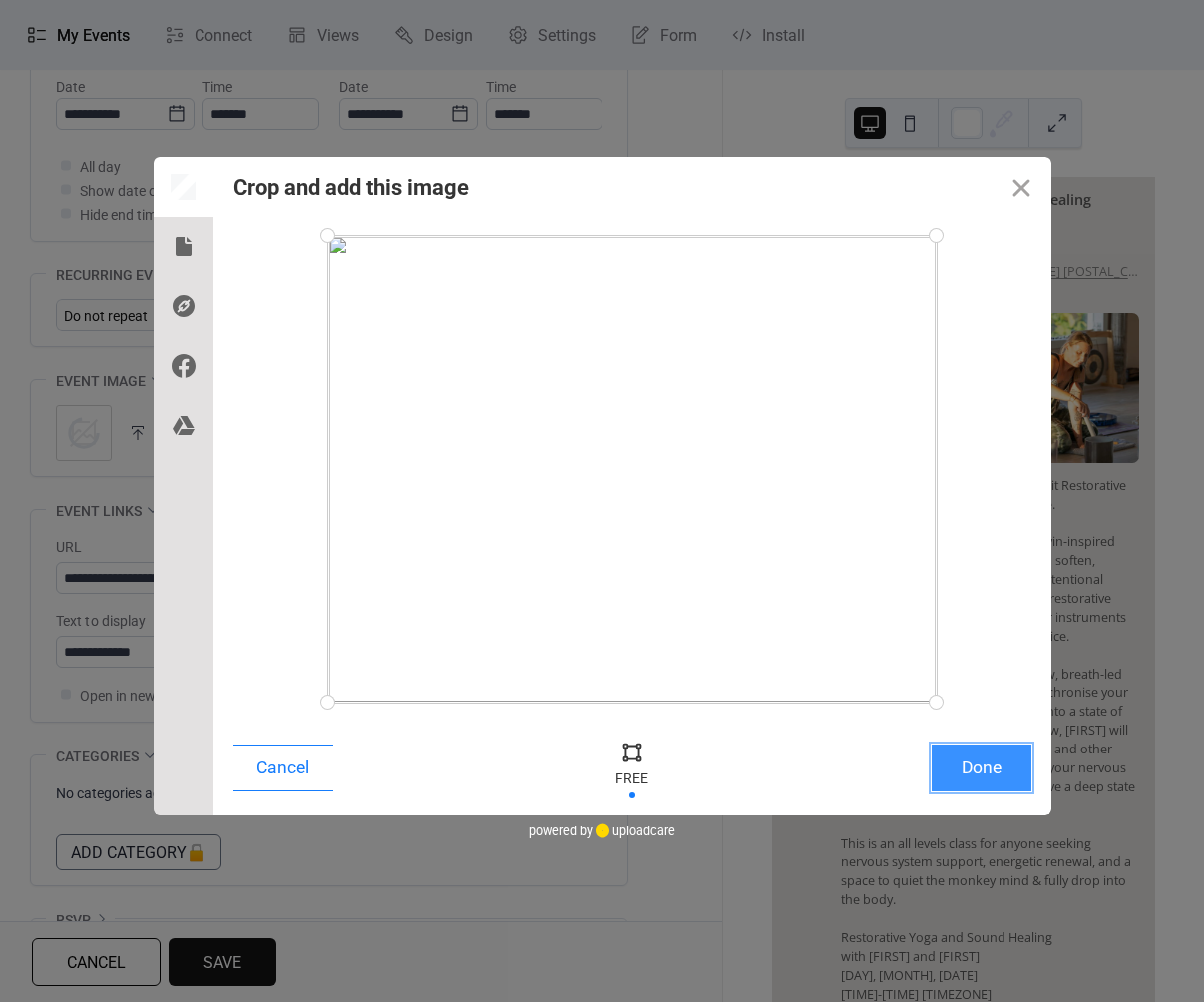 click on "Done" at bounding box center [982, 767] 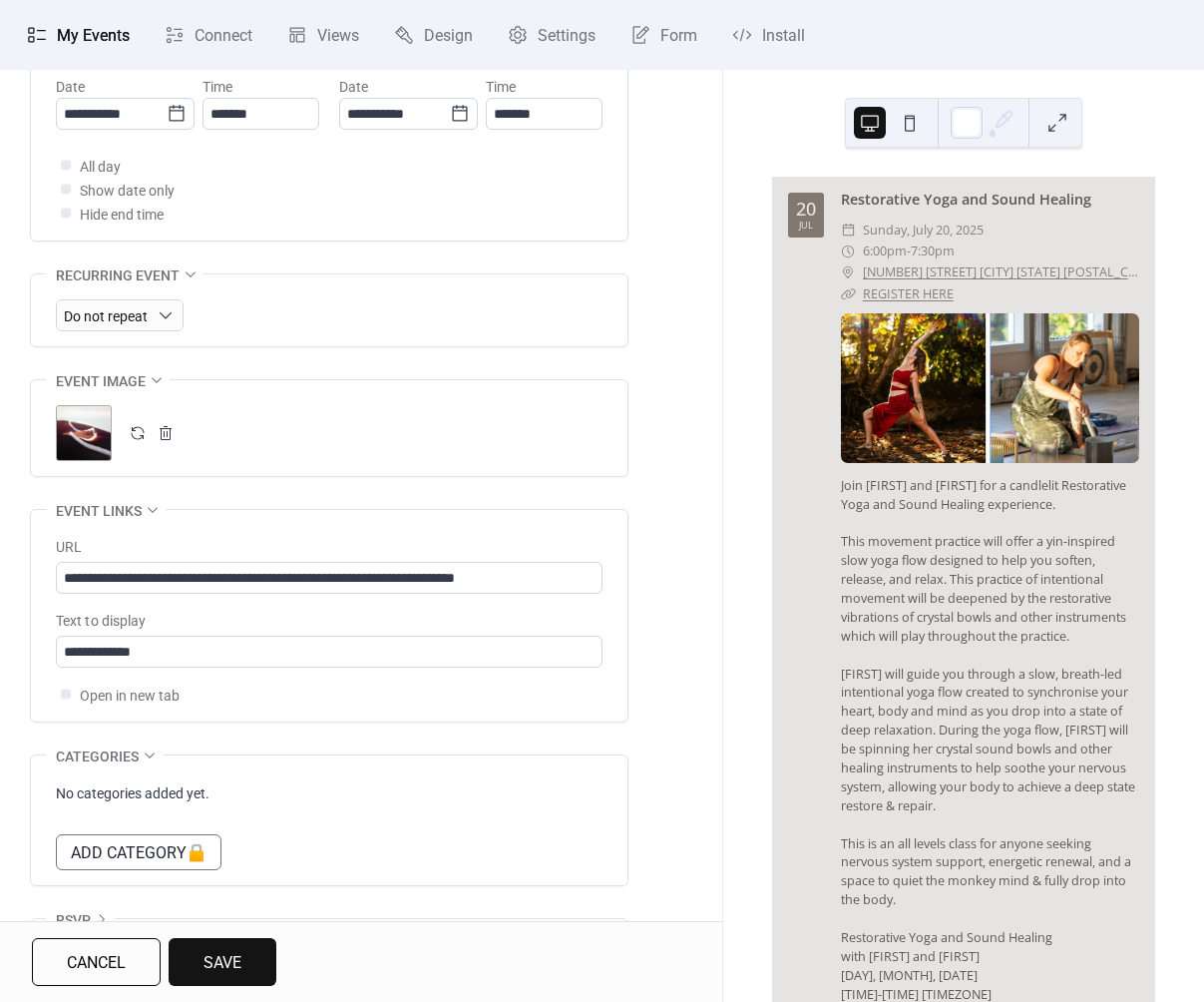 click on "Save" at bounding box center (222, 963) 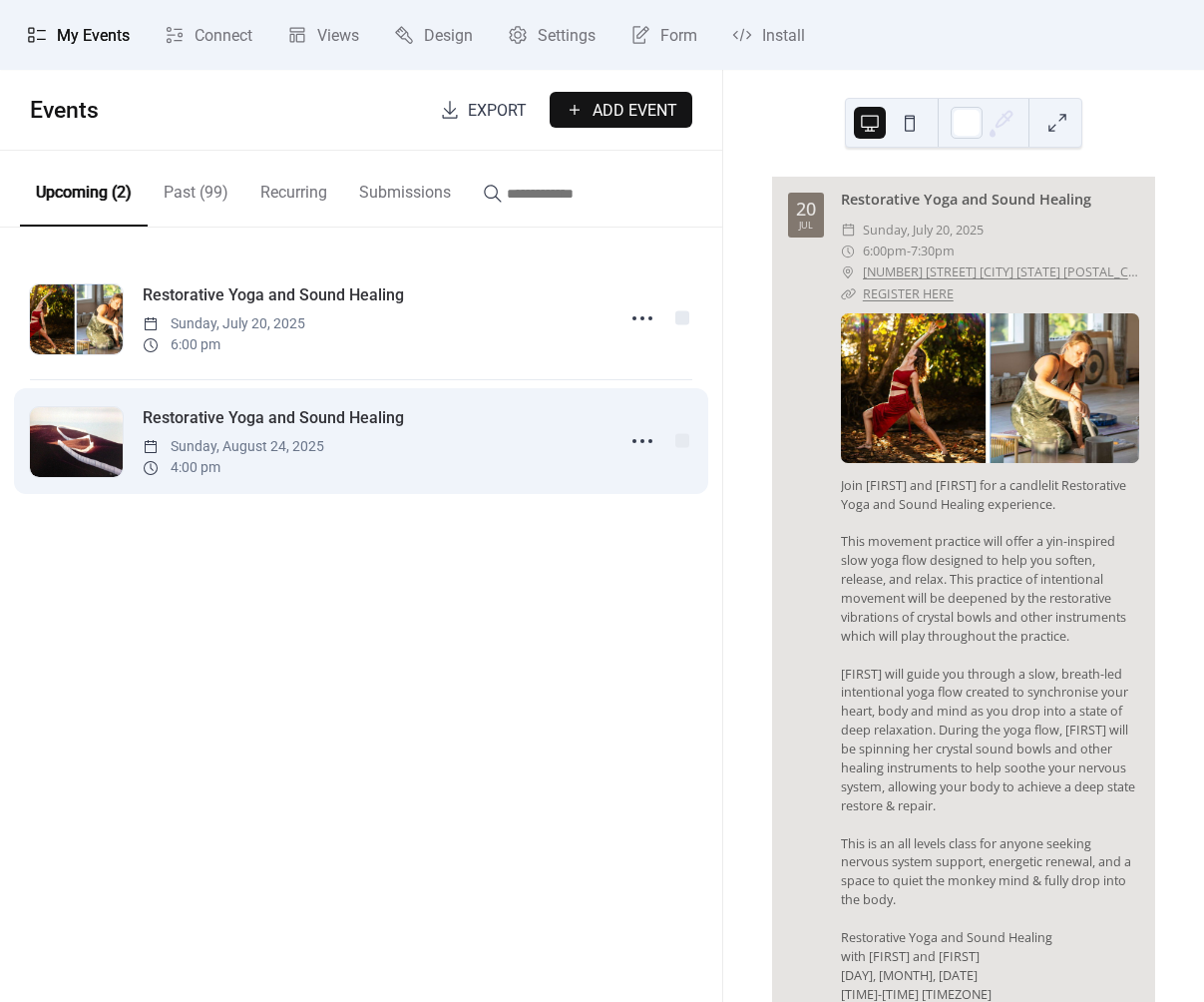 click on "Restorative Yoga and Sound Healing" at bounding box center [273, 418] 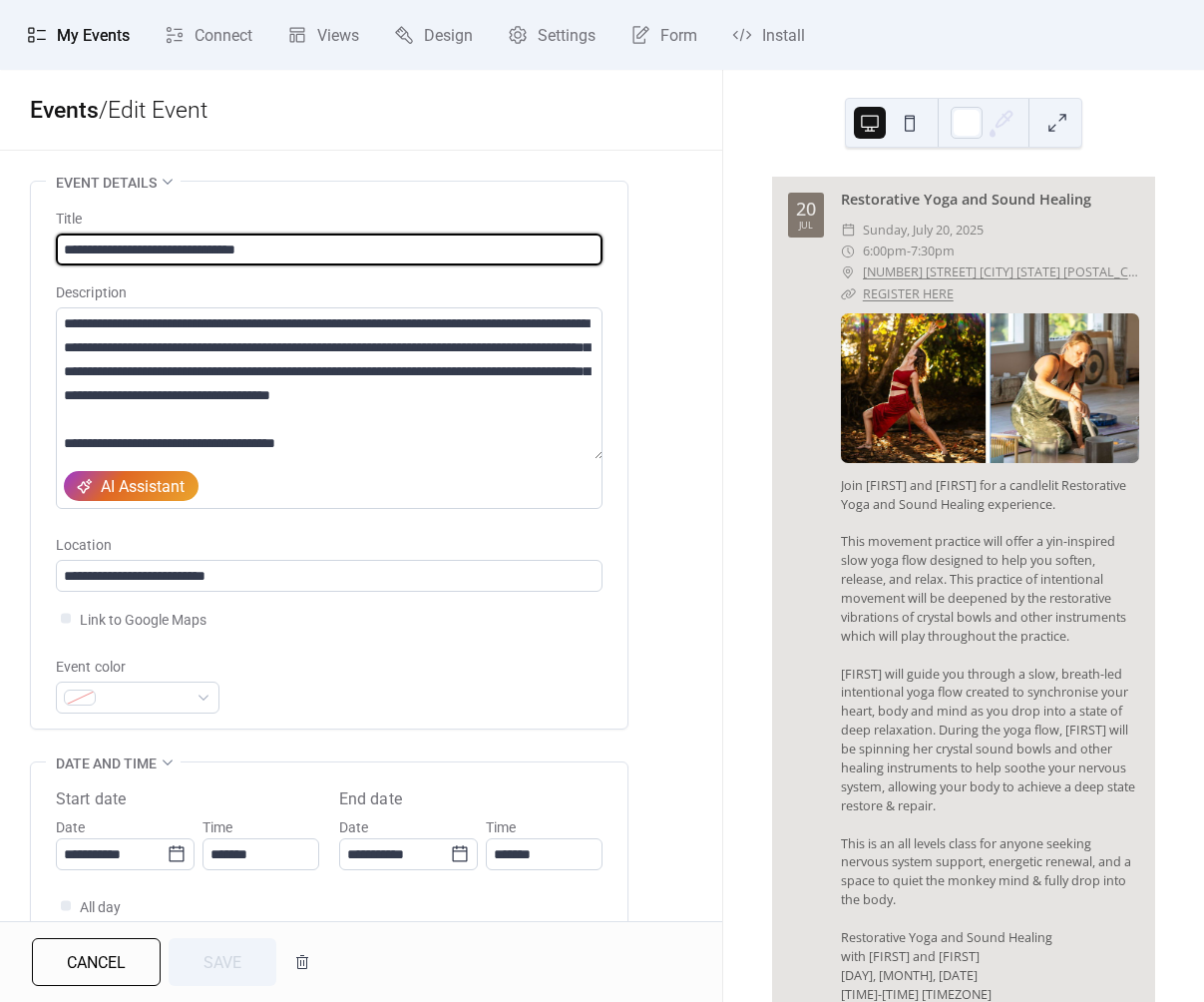 click on "**********" at bounding box center (329, 250) 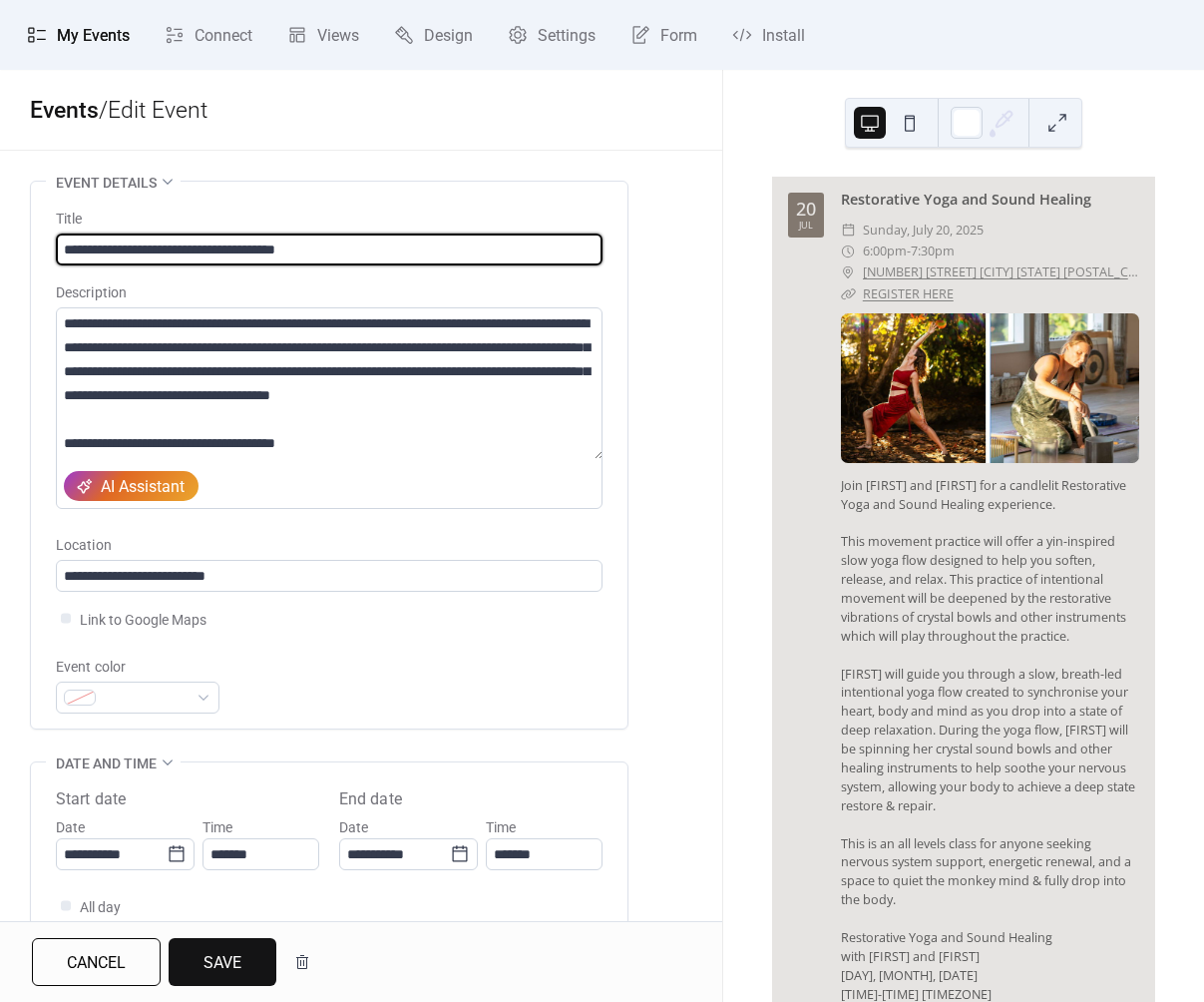 type on "**********" 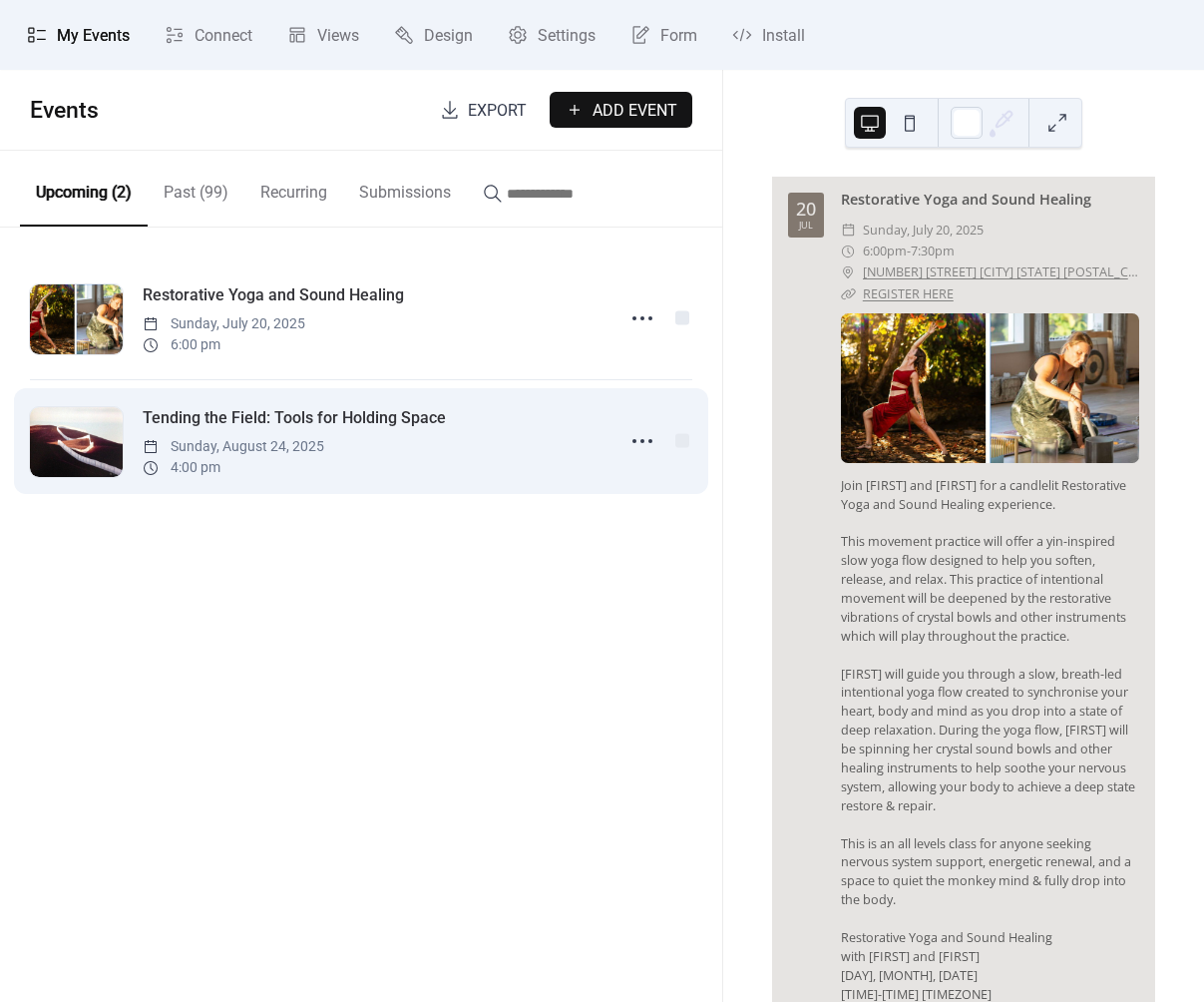 click on "Tending the Field: Tools for Holding Space" at bounding box center (294, 418) 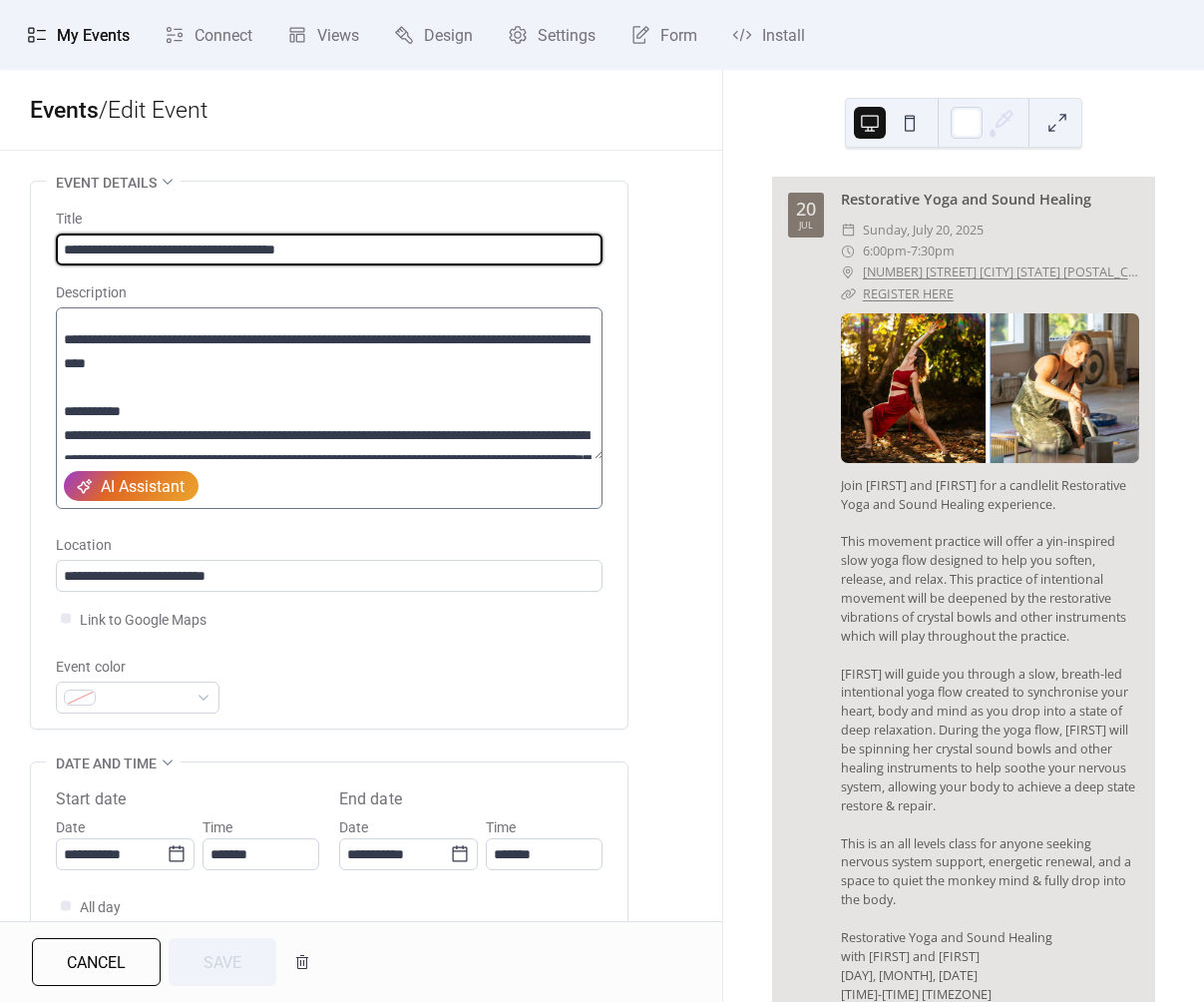 scroll, scrollTop: 484, scrollLeft: 0, axis: vertical 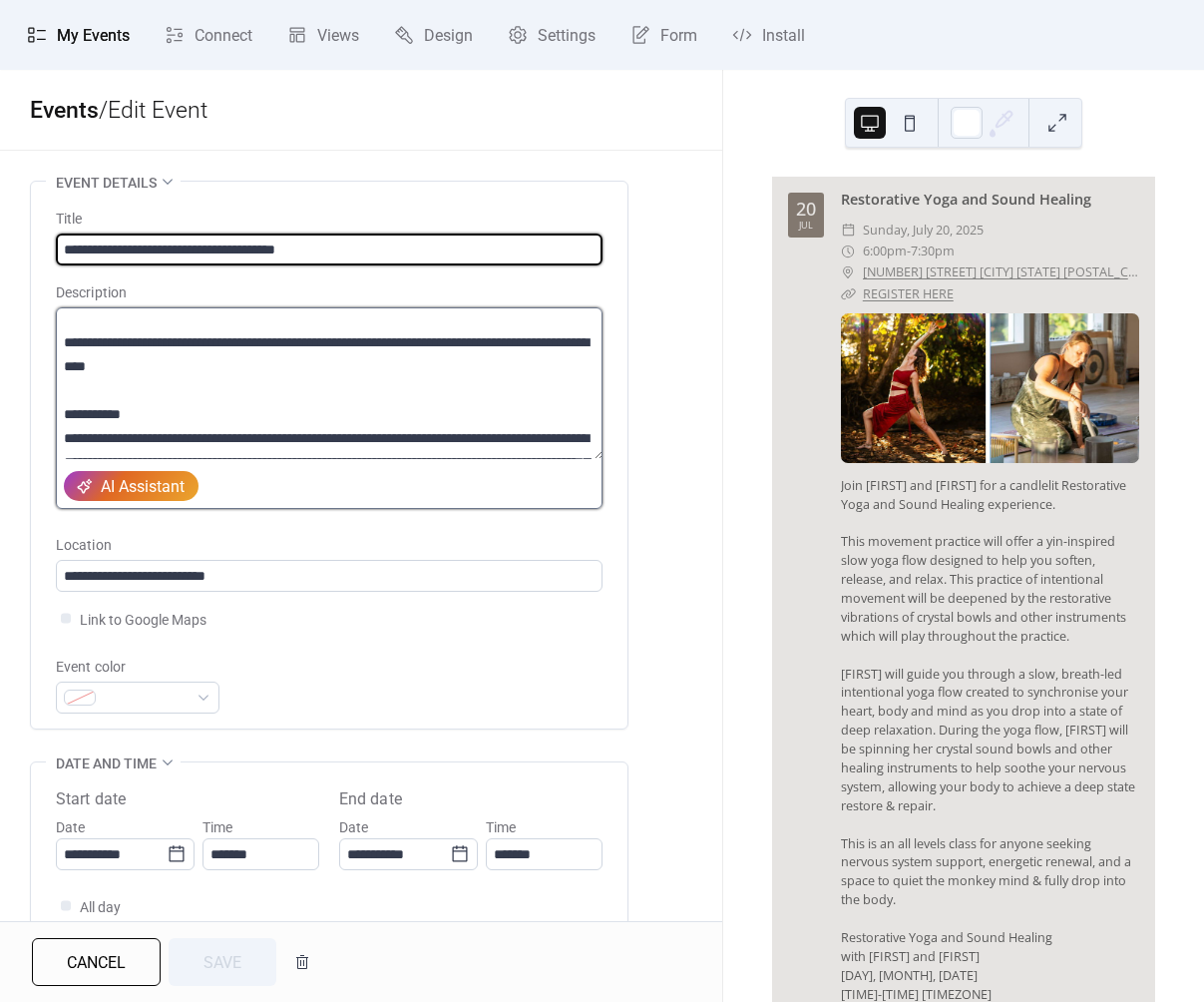 click at bounding box center (329, 383) 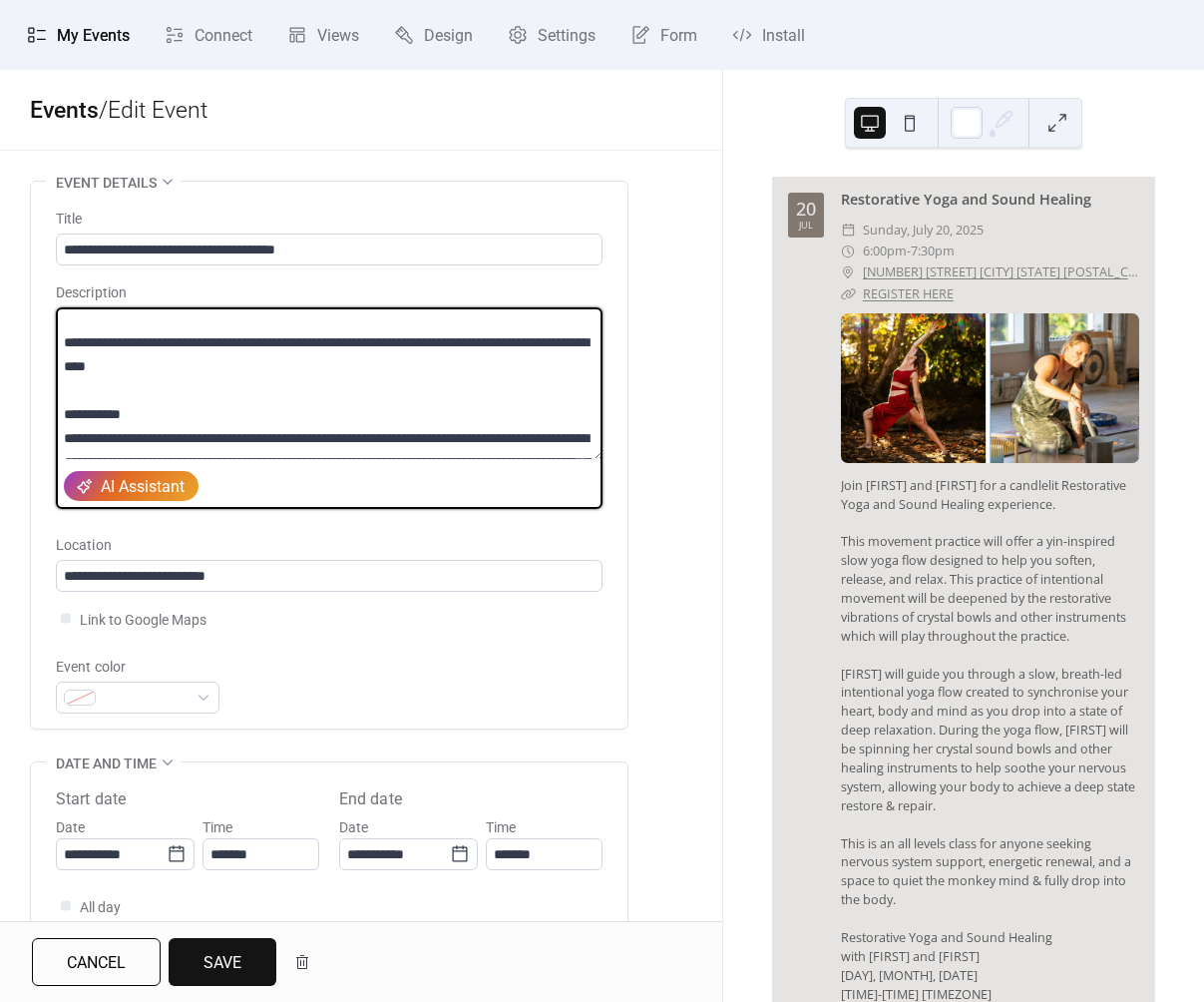 type on "**********" 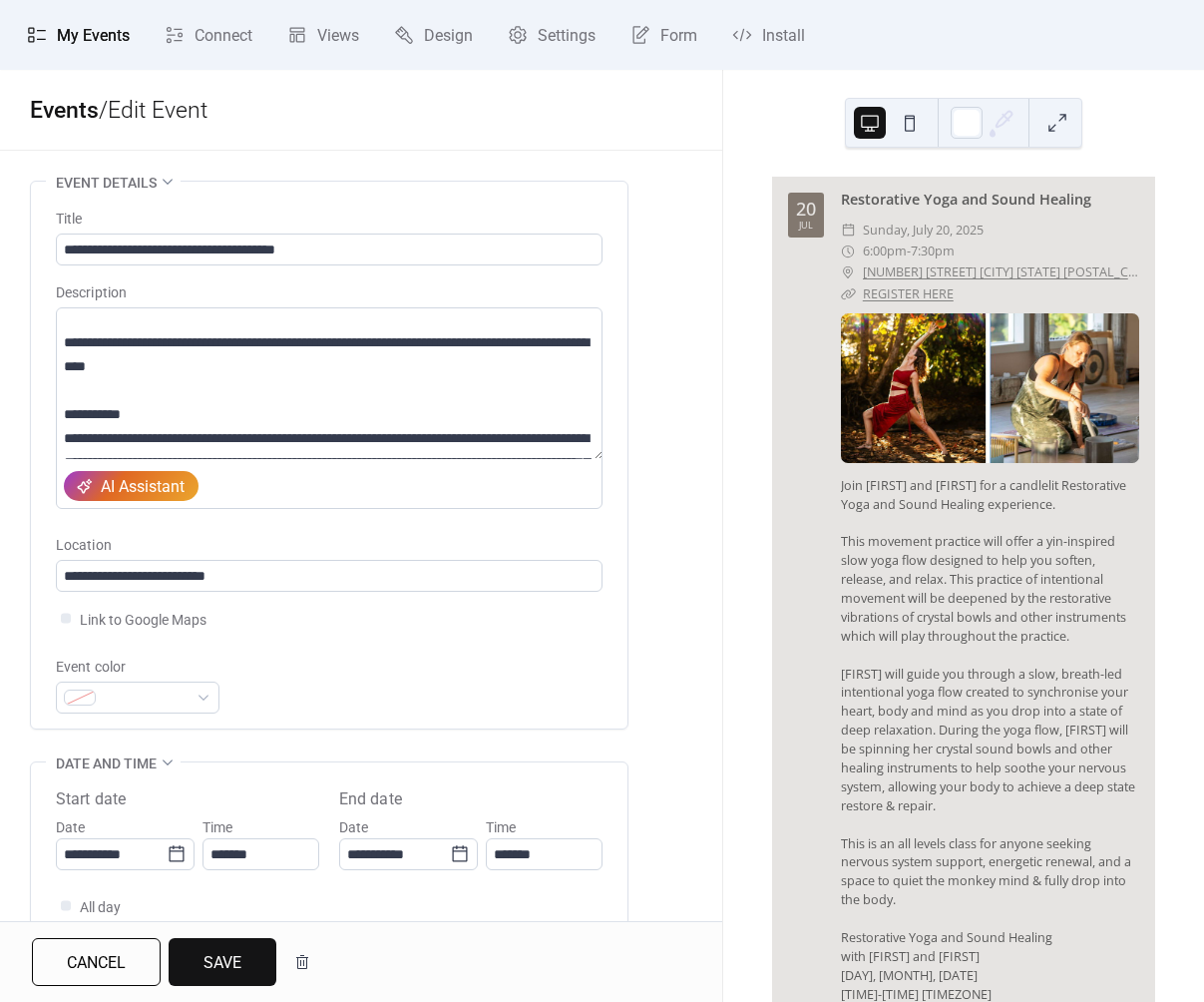 click on "Save" at bounding box center (222, 963) 